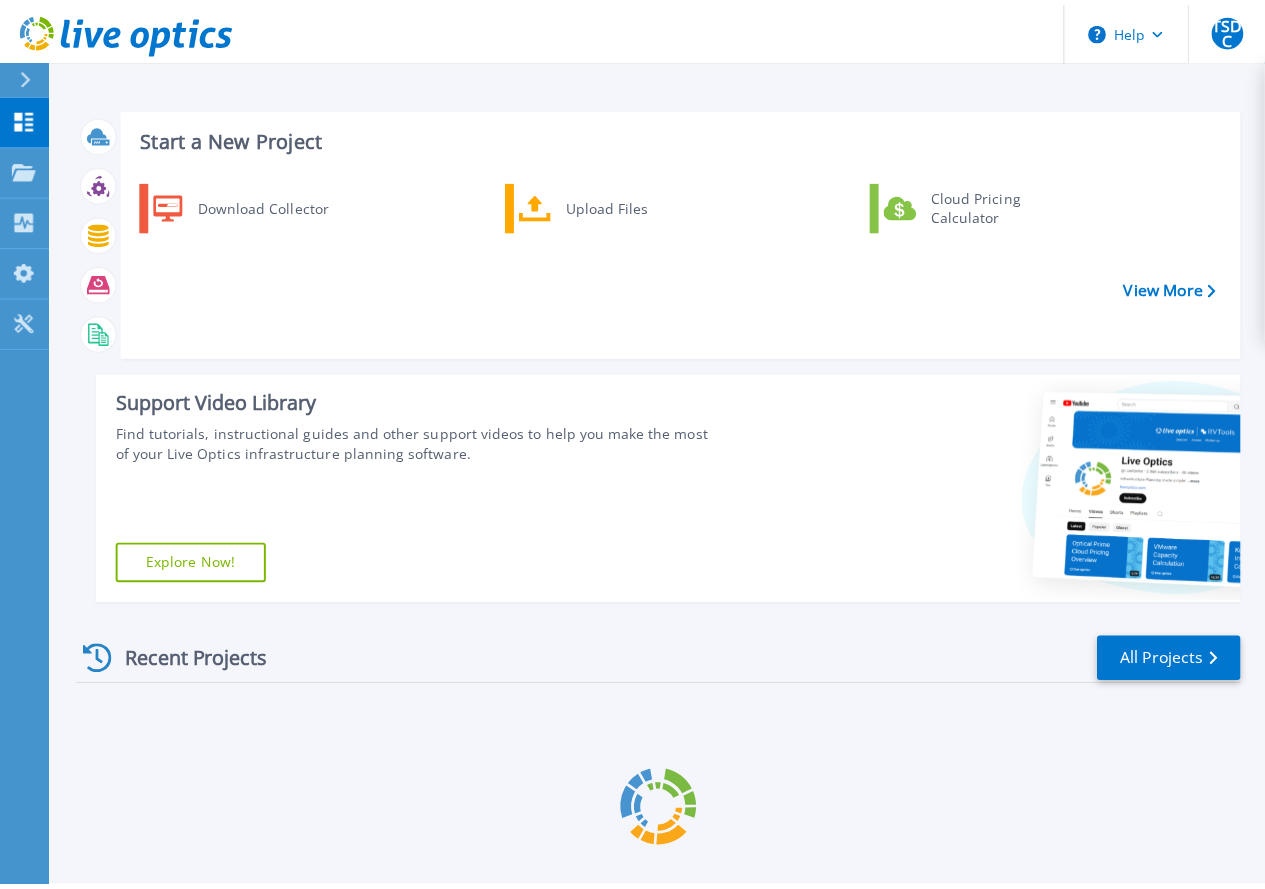 scroll, scrollTop: 0, scrollLeft: 0, axis: both 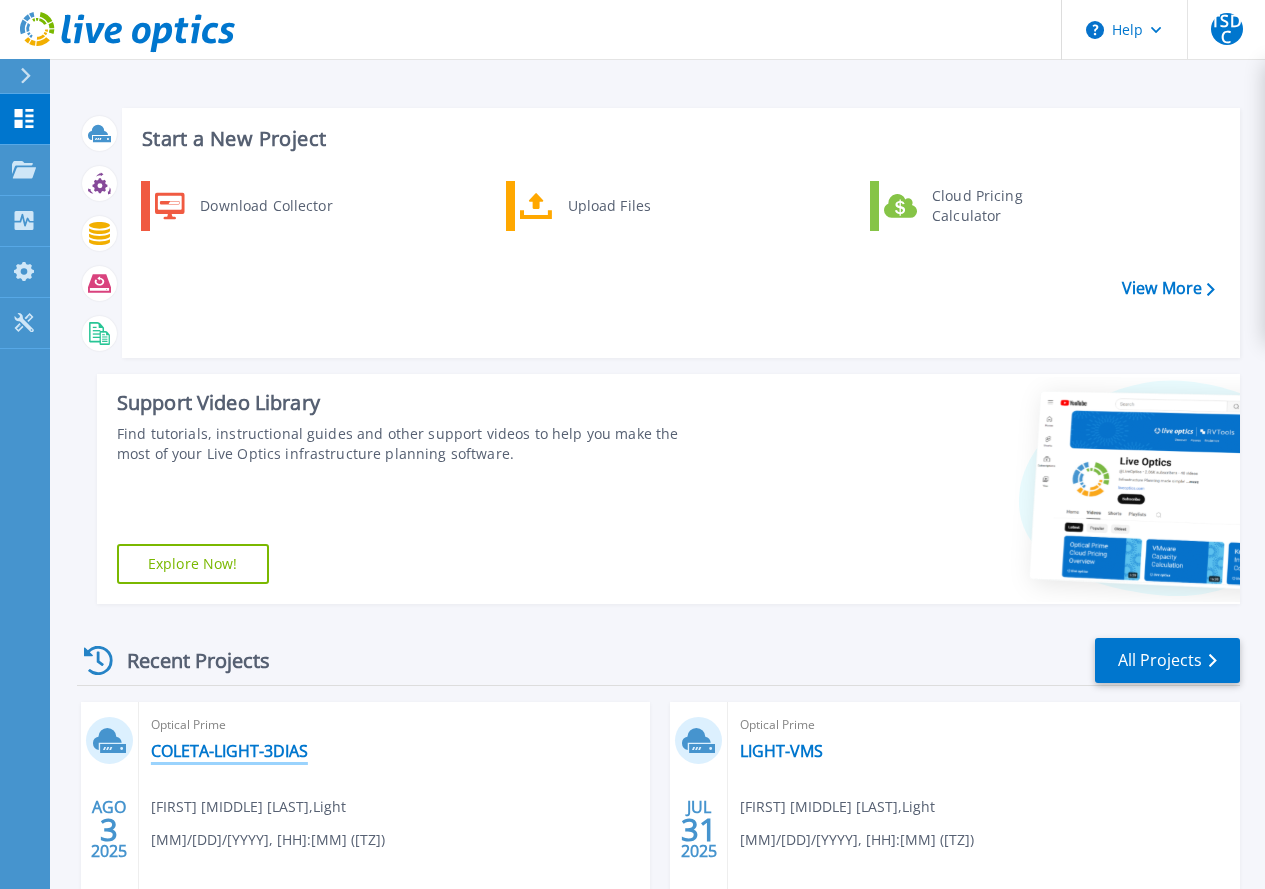 click on "COLETA-LIGHT-3DIAS" at bounding box center (229, 751) 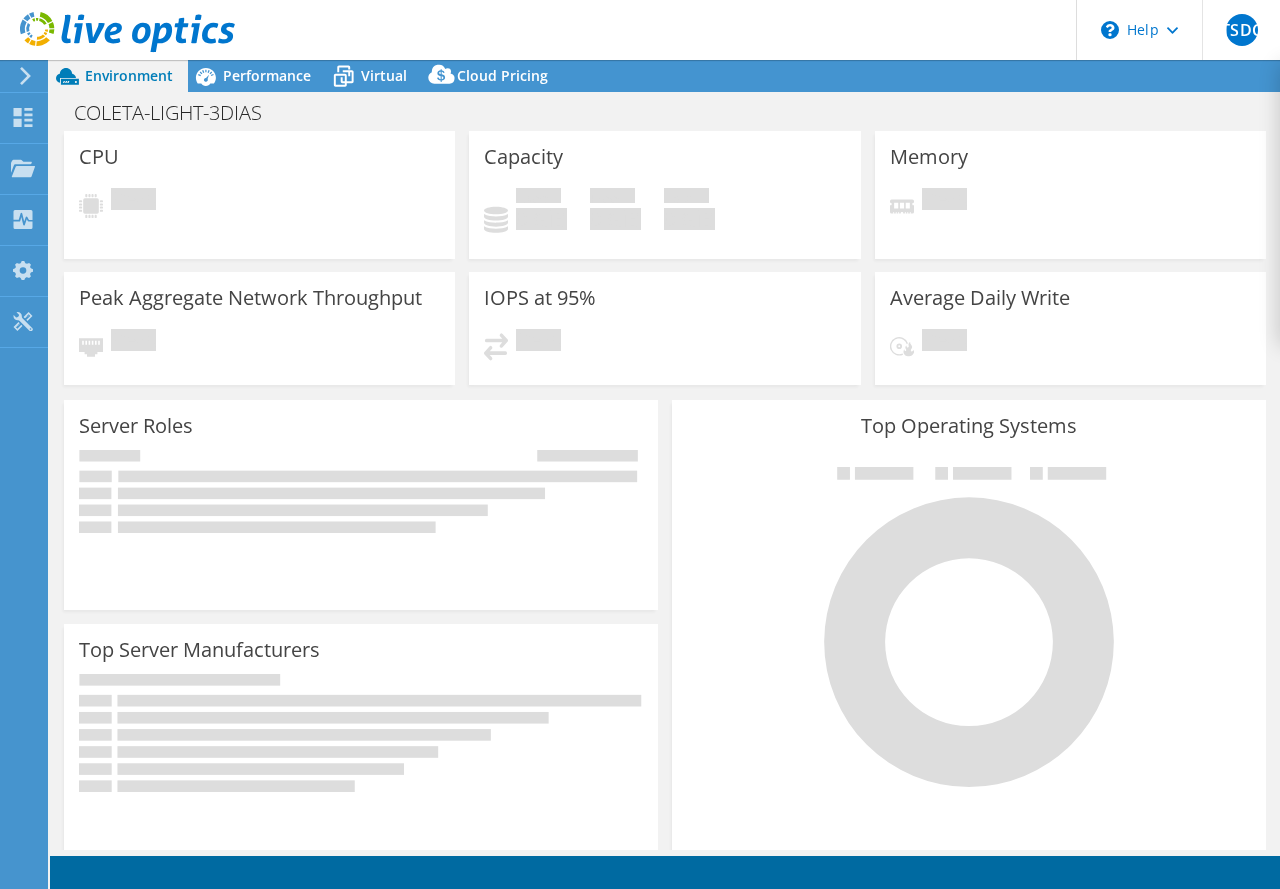scroll, scrollTop: 0, scrollLeft: 0, axis: both 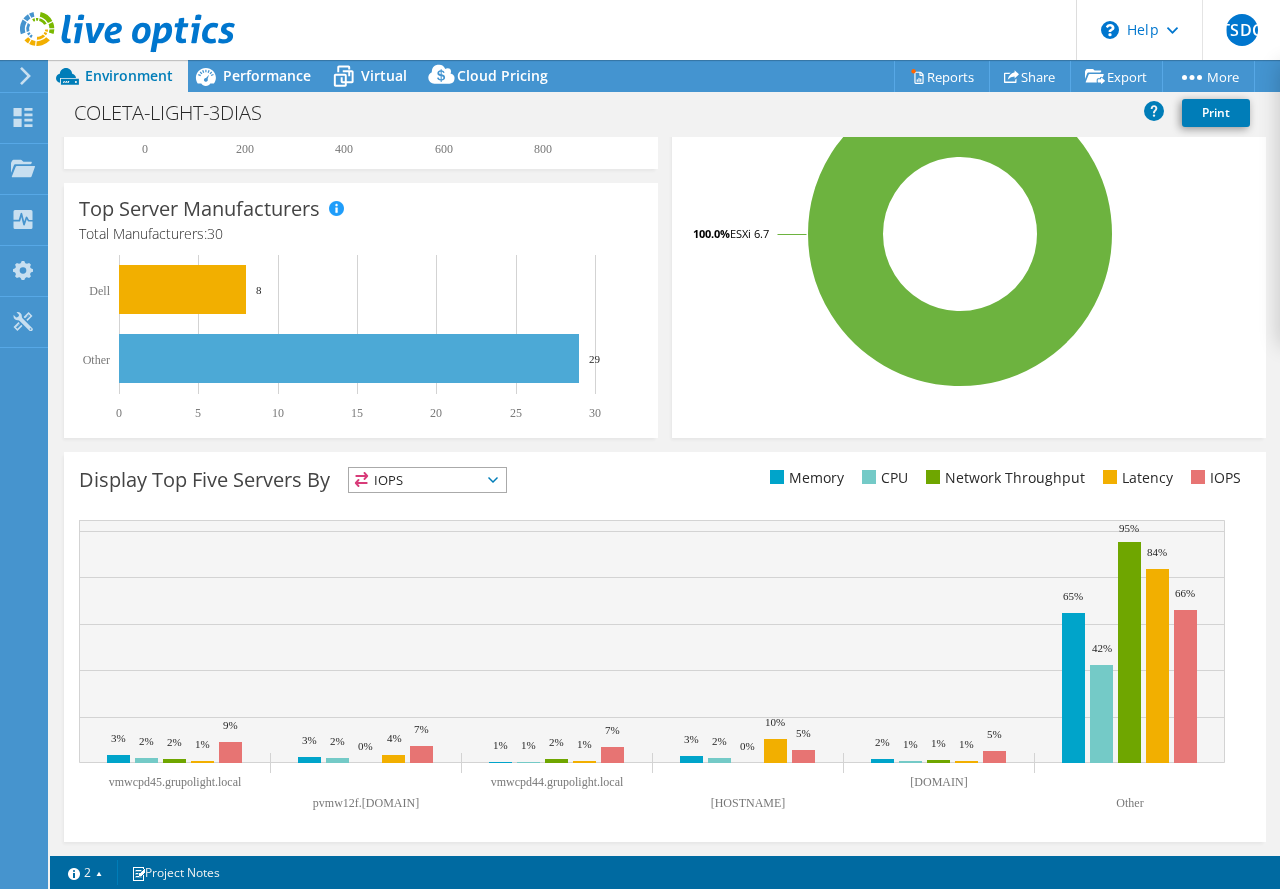 click on "IOPS" at bounding box center (427, 480) 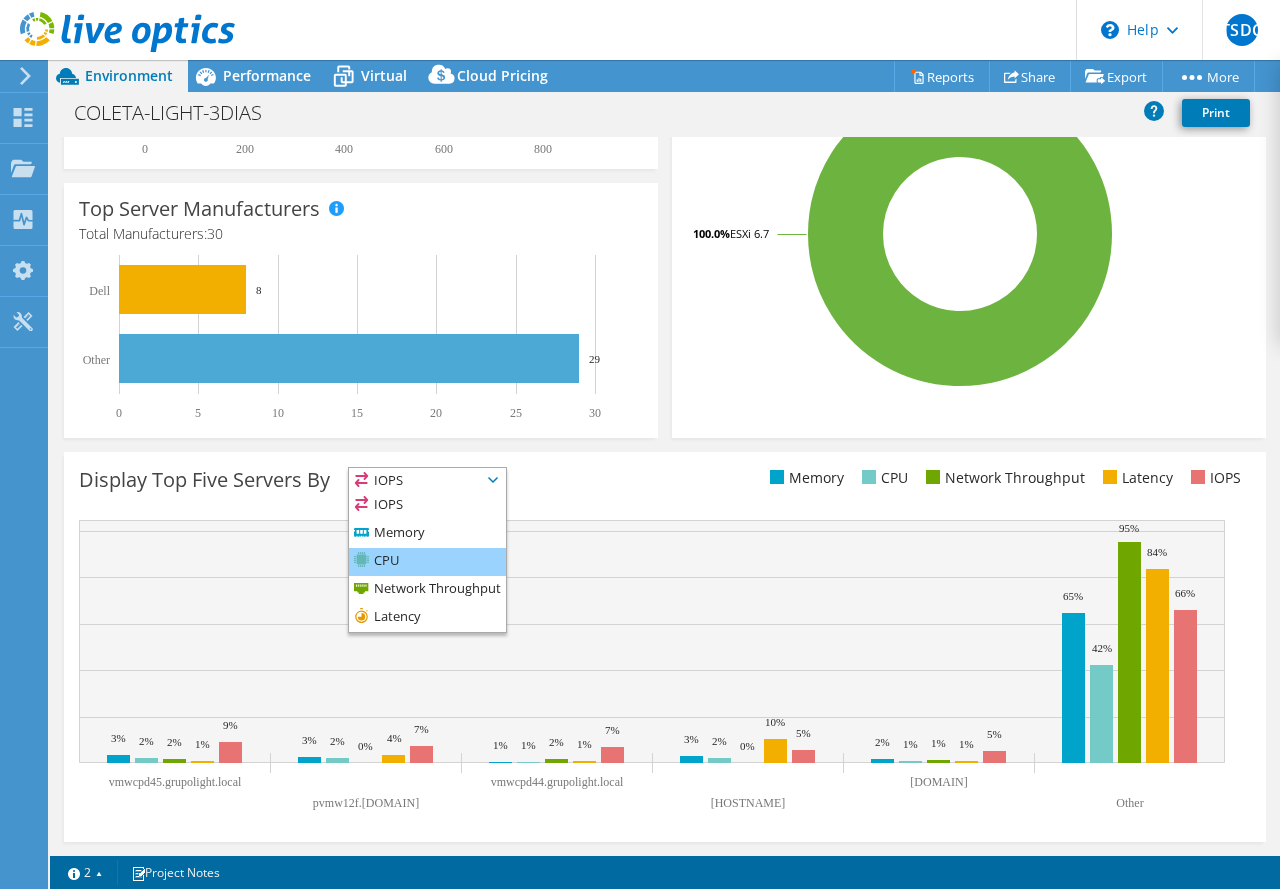 click on "CPU" at bounding box center (427, 562) 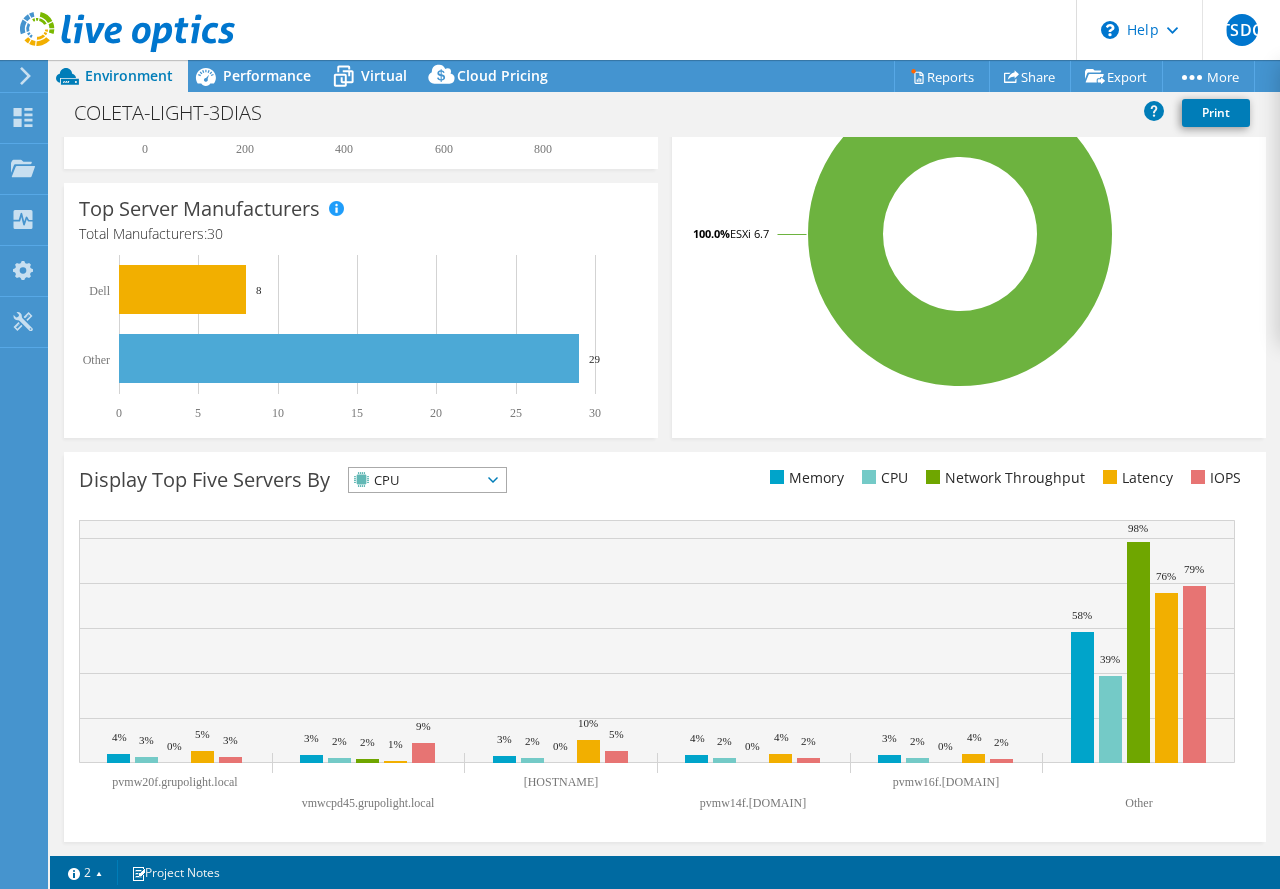 click on "CPU" at bounding box center (415, 480) 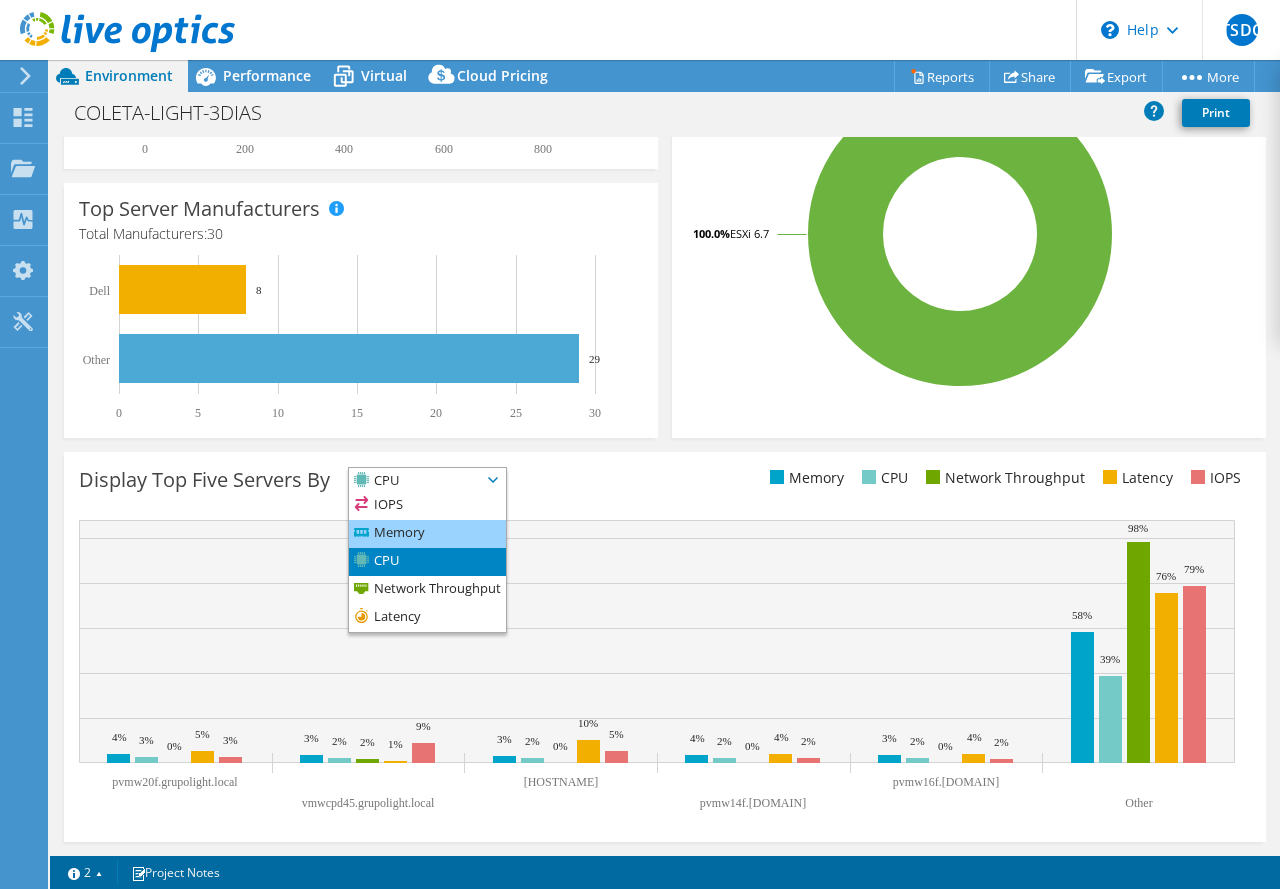 click on "Memory" at bounding box center [427, 534] 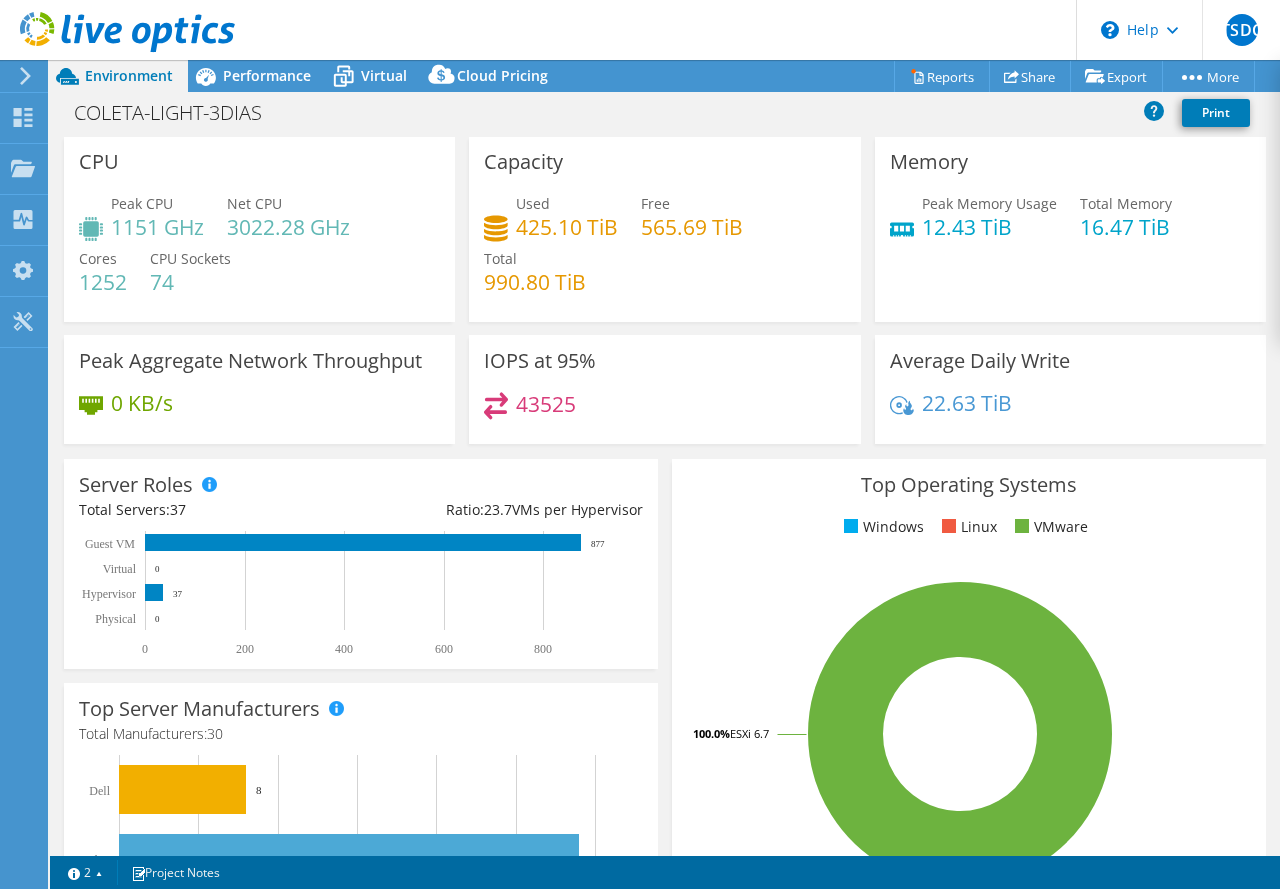 scroll, scrollTop: 0, scrollLeft: 0, axis: both 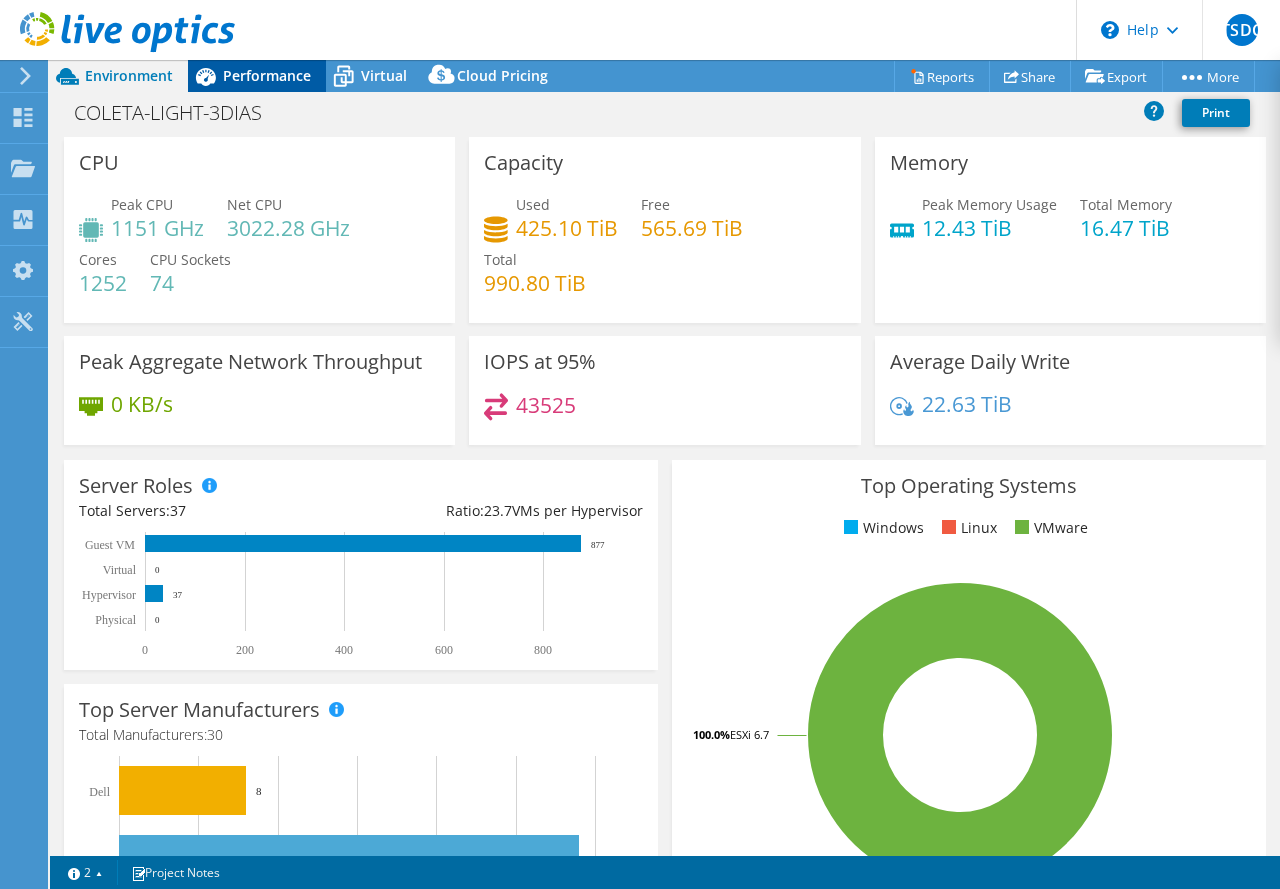 click on "Performance" at bounding box center (267, 75) 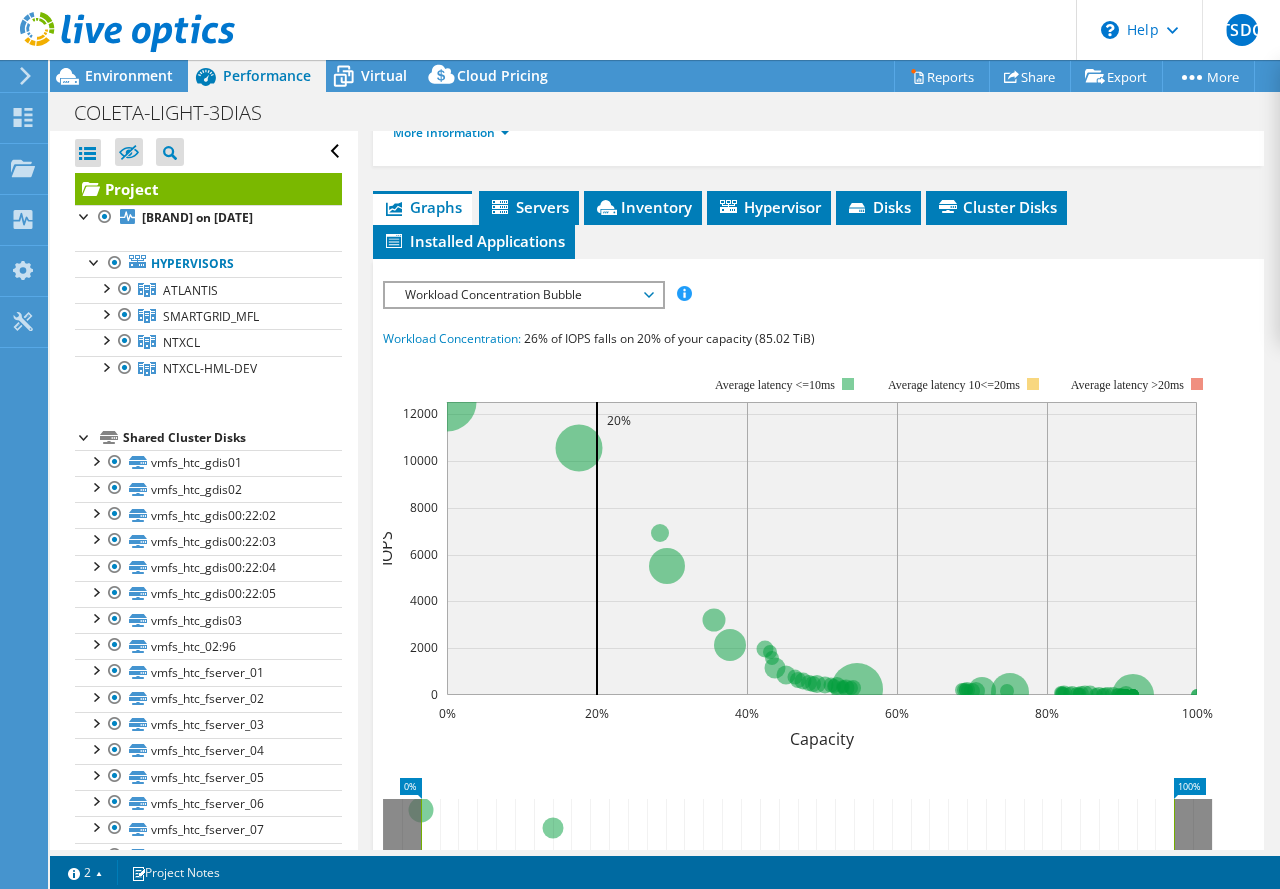 scroll, scrollTop: 500, scrollLeft: 0, axis: vertical 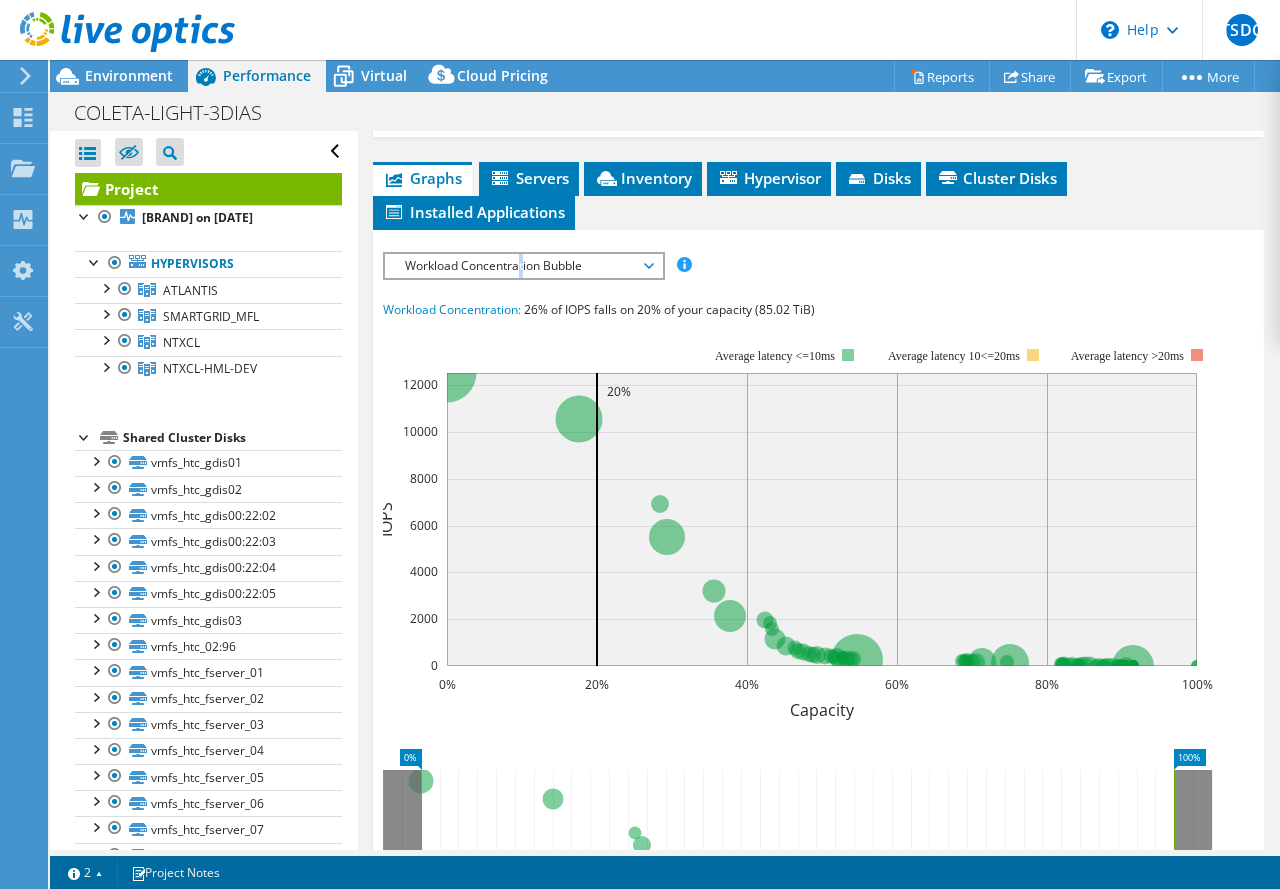 click on "Workload Concentration Bubble" at bounding box center [523, 266] 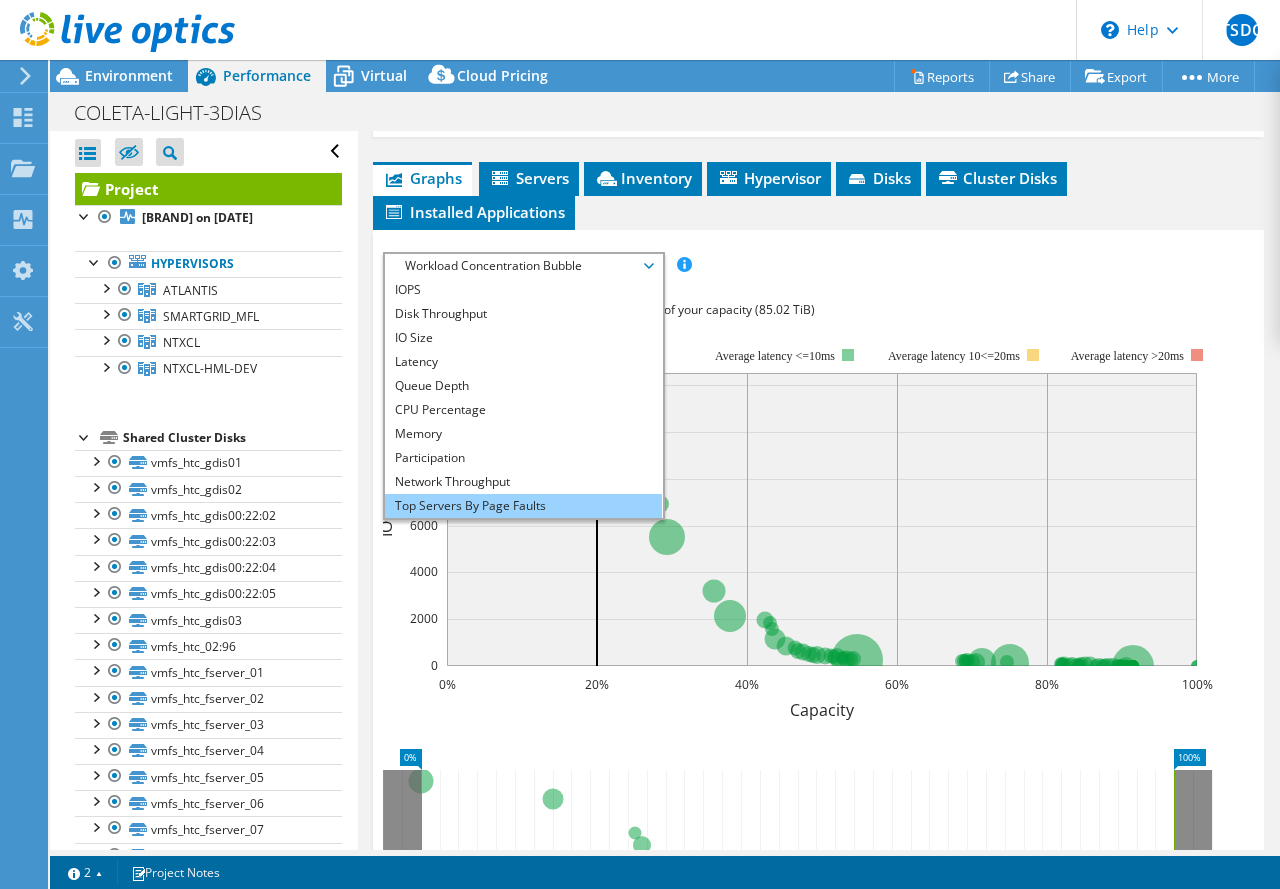 click on "Top Servers By Page Faults" at bounding box center (523, 506) 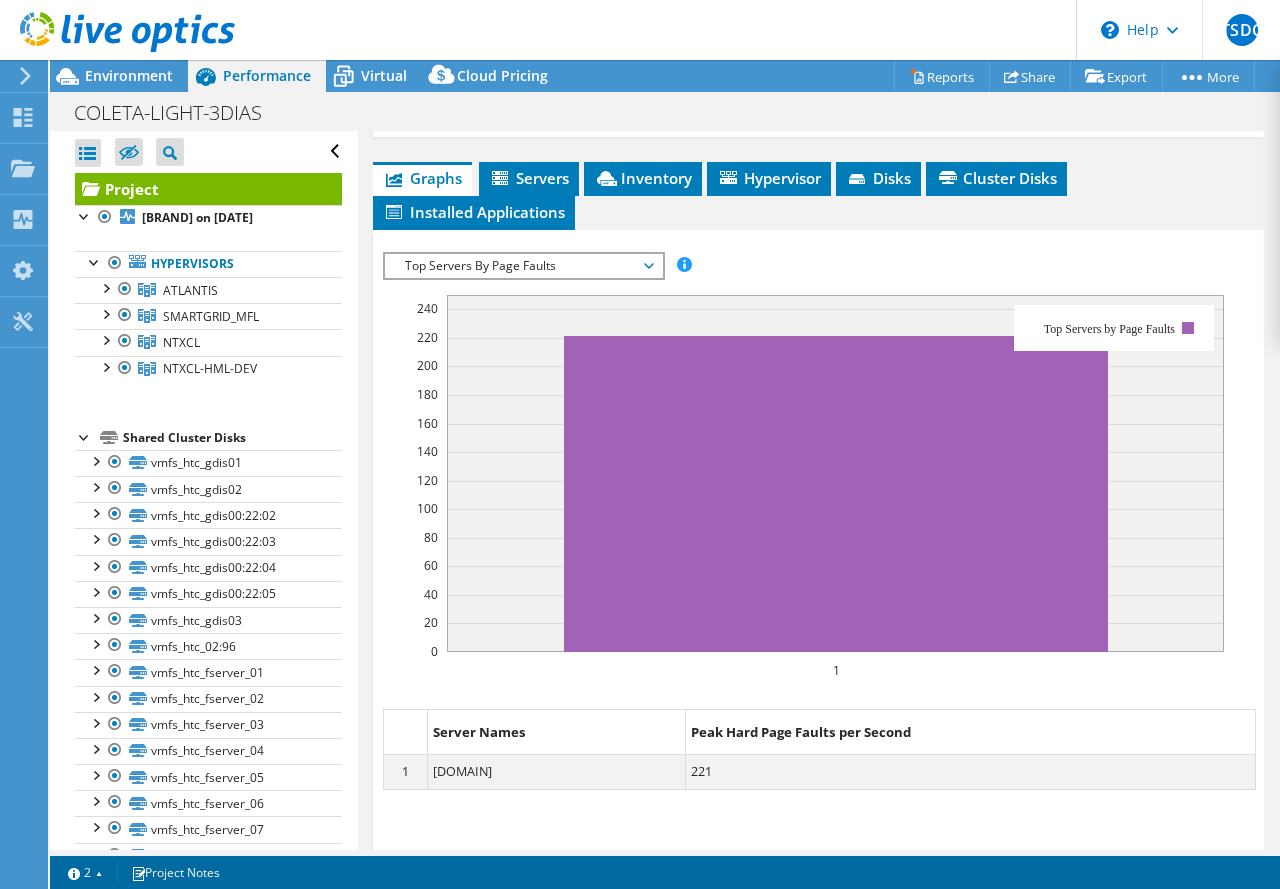 click on "Top Servers By Page Faults" at bounding box center [523, 266] 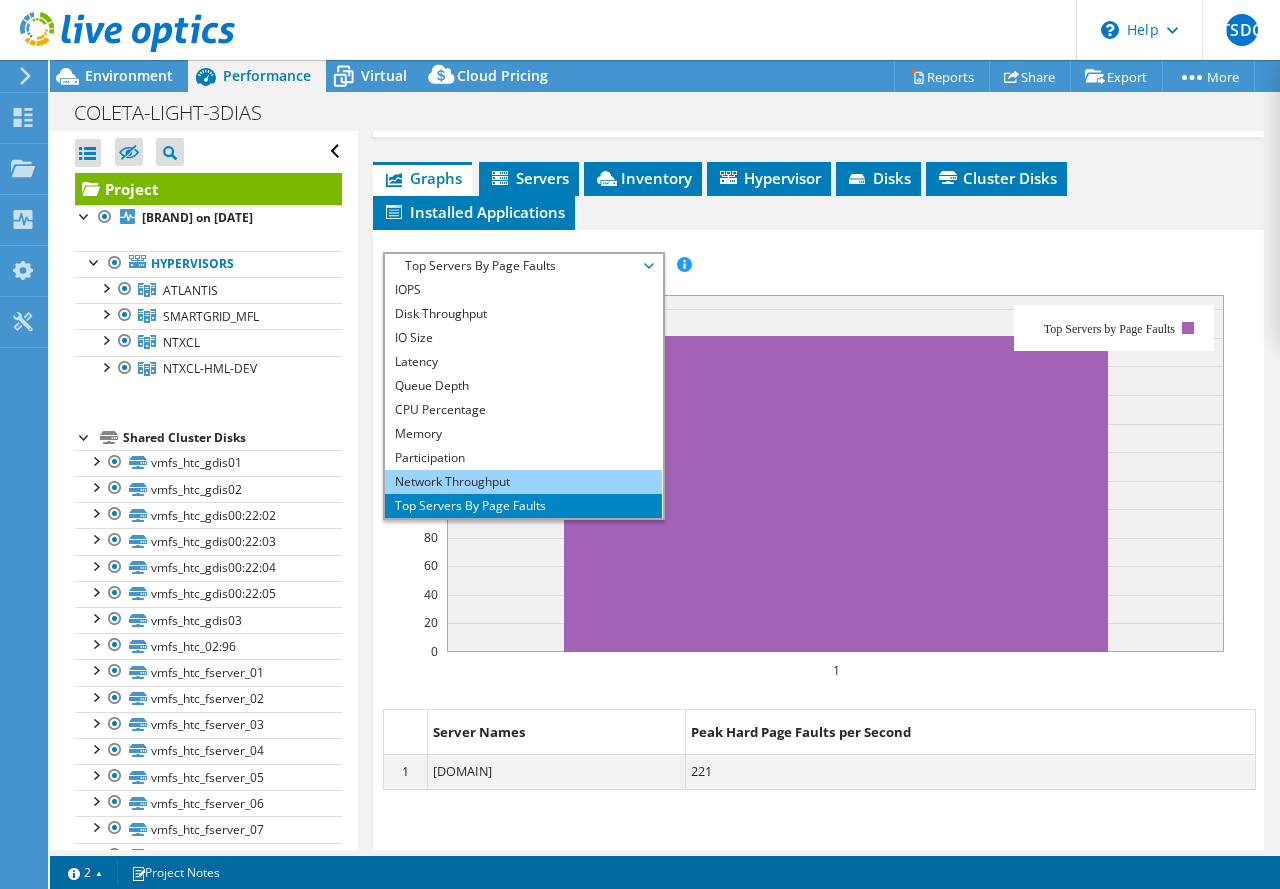 click on "Network Throughput" at bounding box center (523, 482) 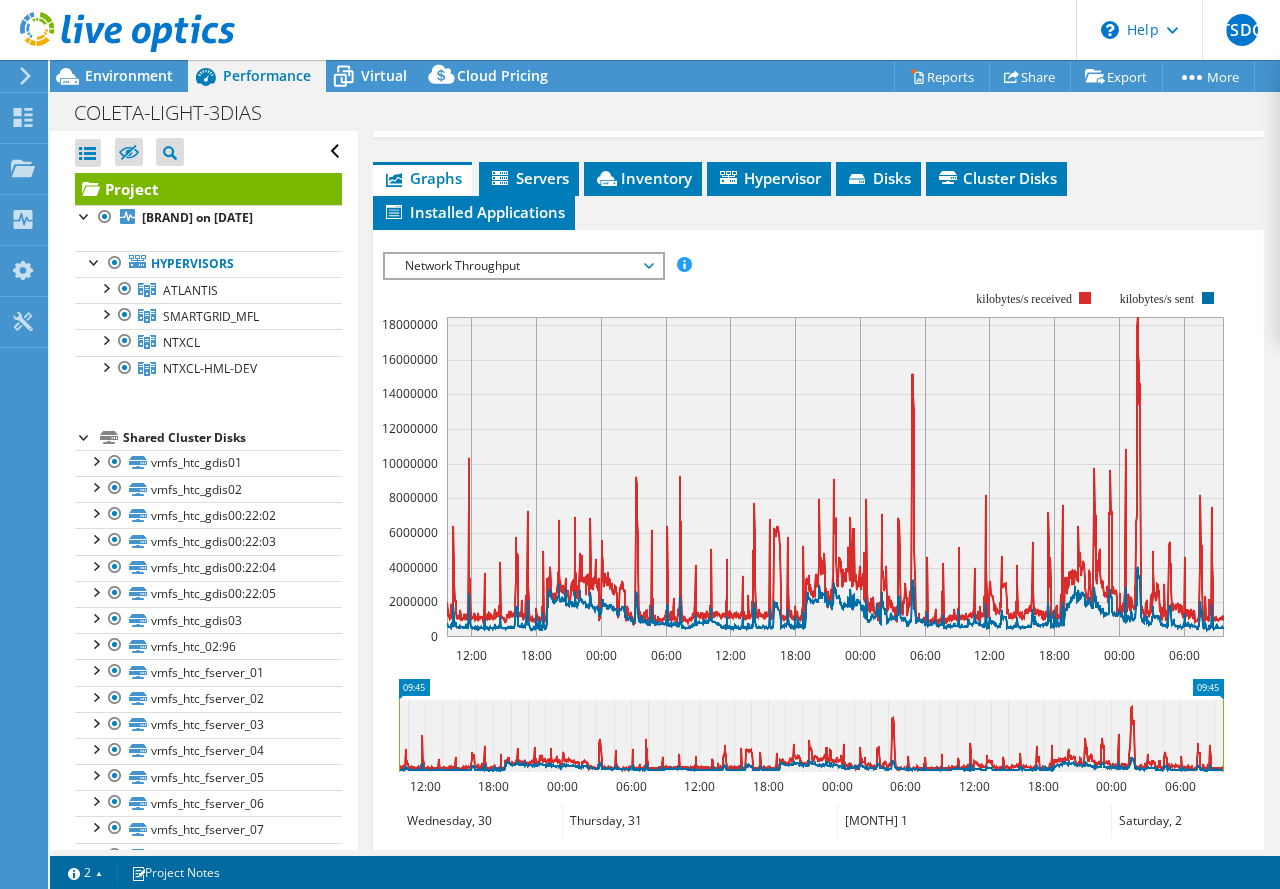 click on "Network Throughput" at bounding box center (523, 266) 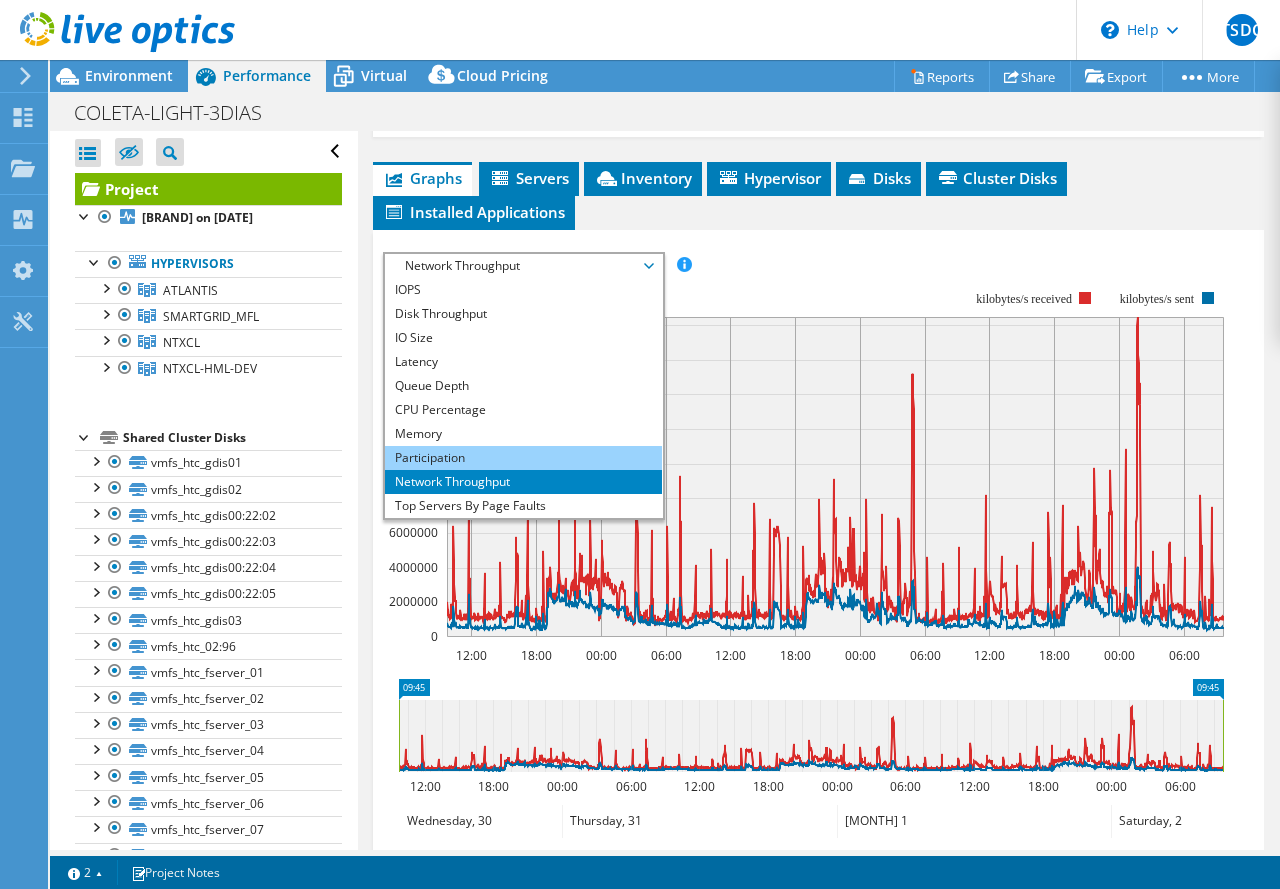 click on "Participation" at bounding box center (523, 458) 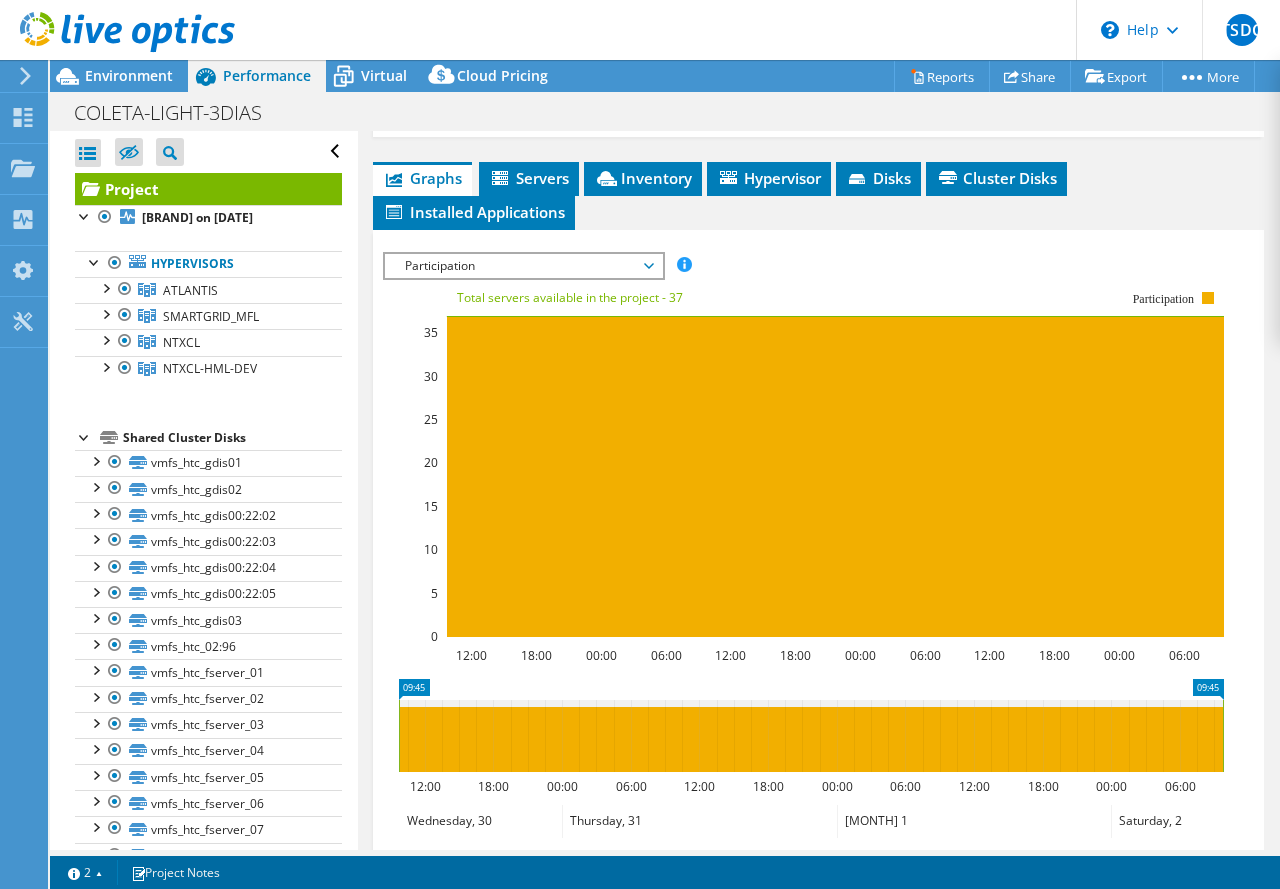 click on "Participation" at bounding box center (523, 266) 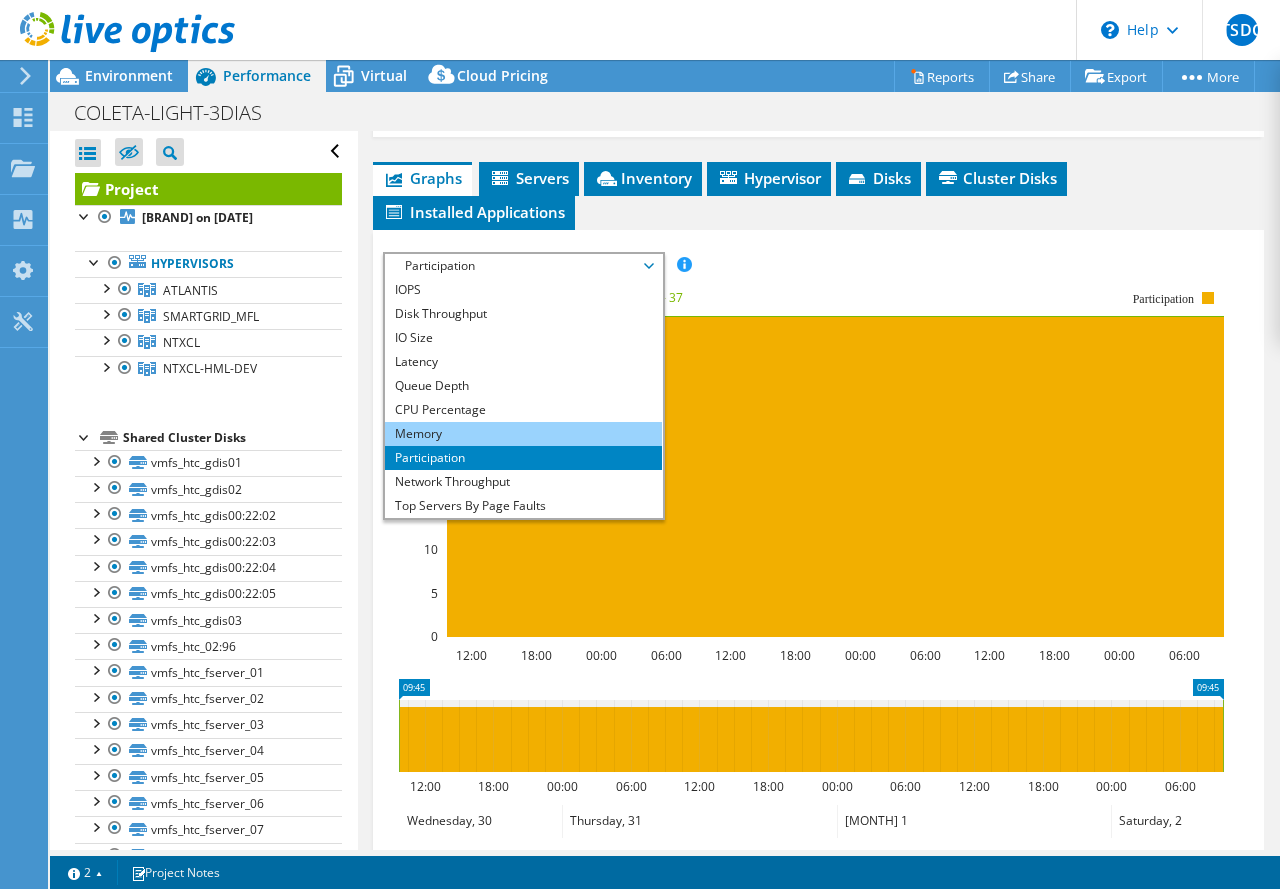 click on "Memory" at bounding box center [523, 434] 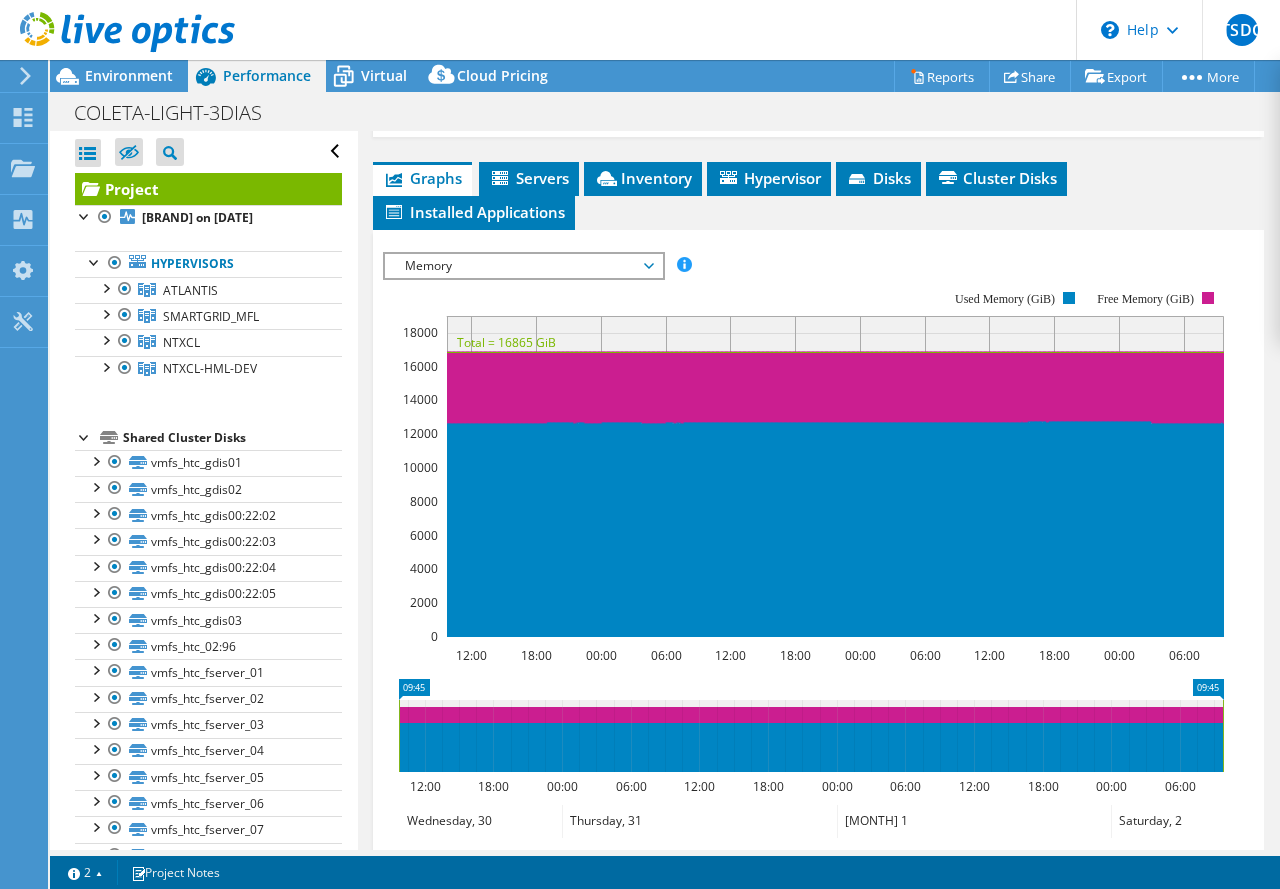 click on "Memory" at bounding box center (523, 266) 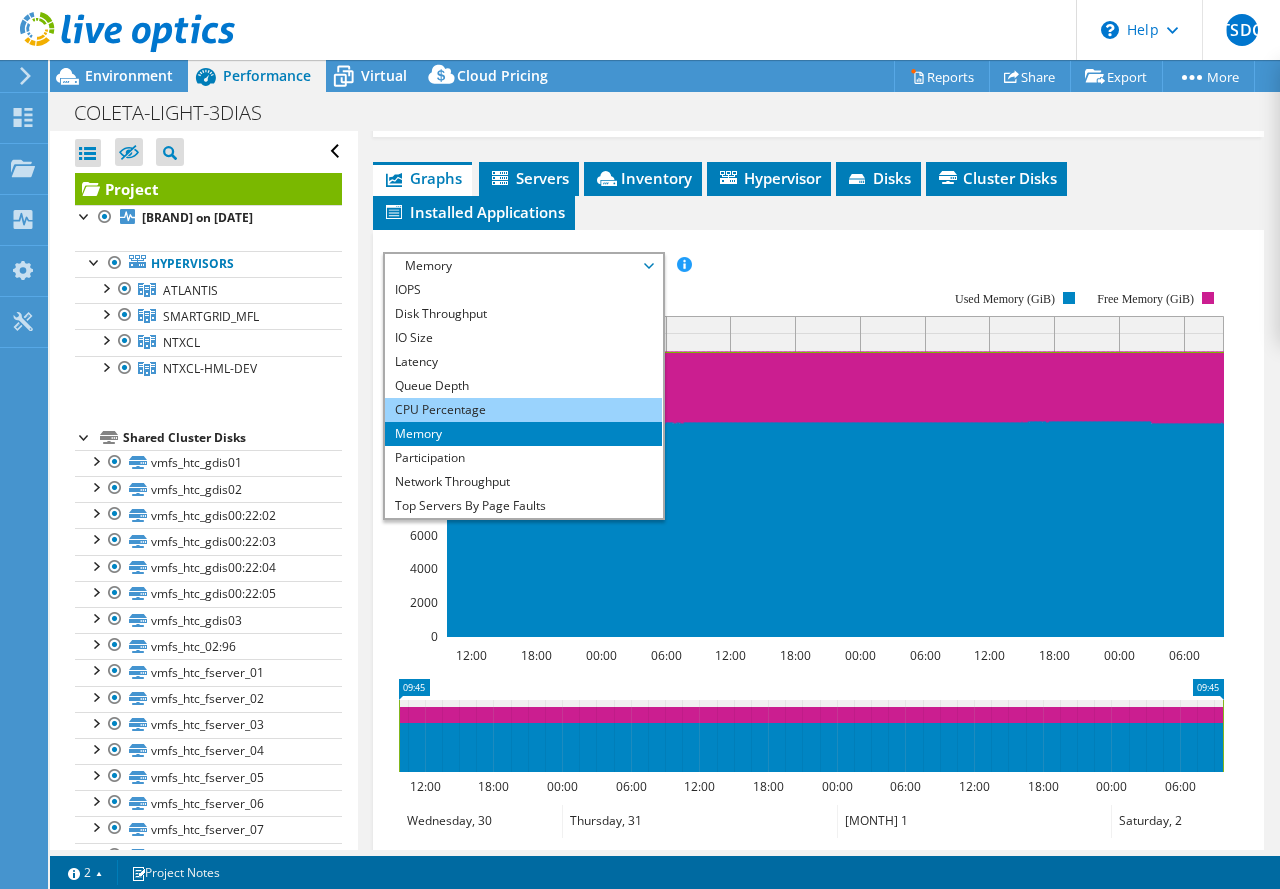 click on "CPU Percentage" at bounding box center [523, 410] 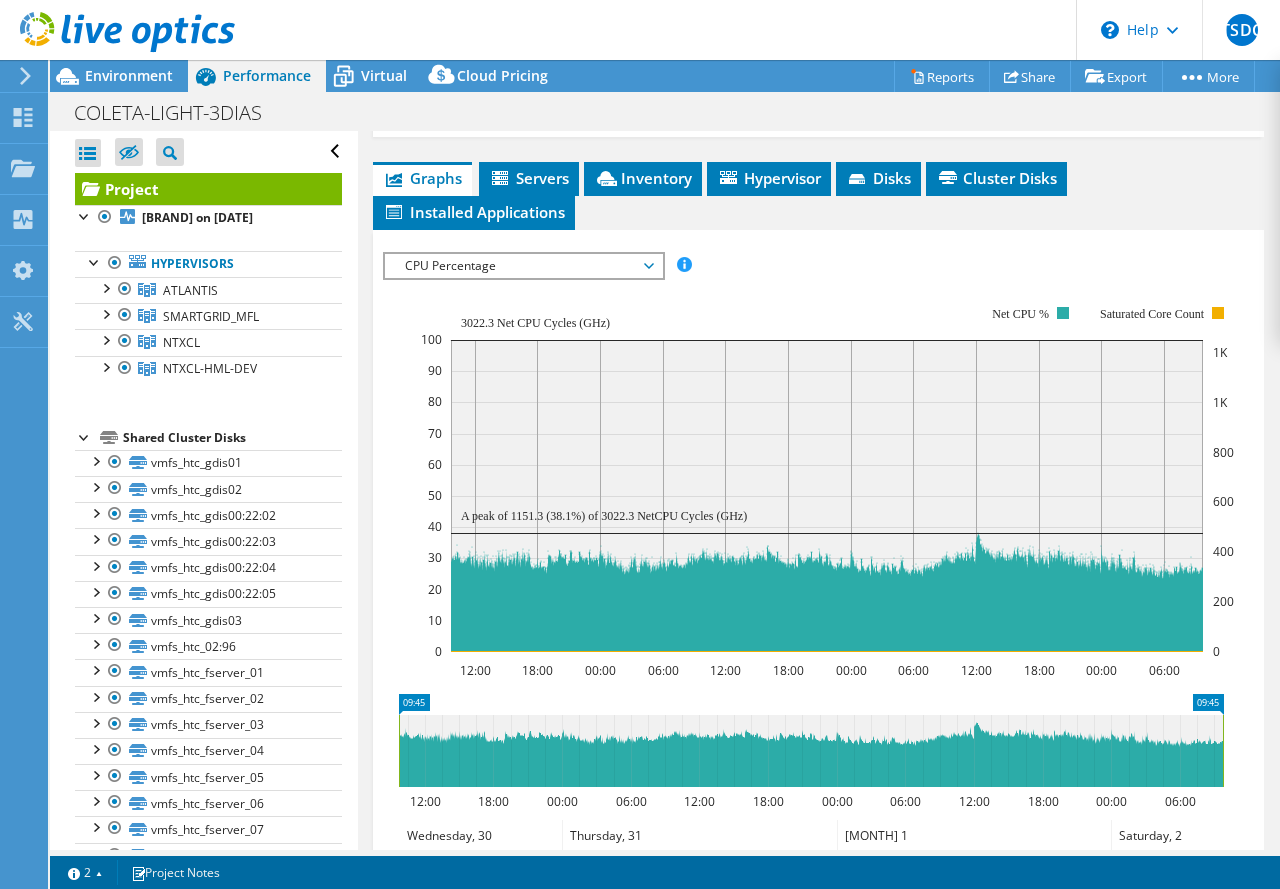 click on "CPU Percentage" at bounding box center [523, 266] 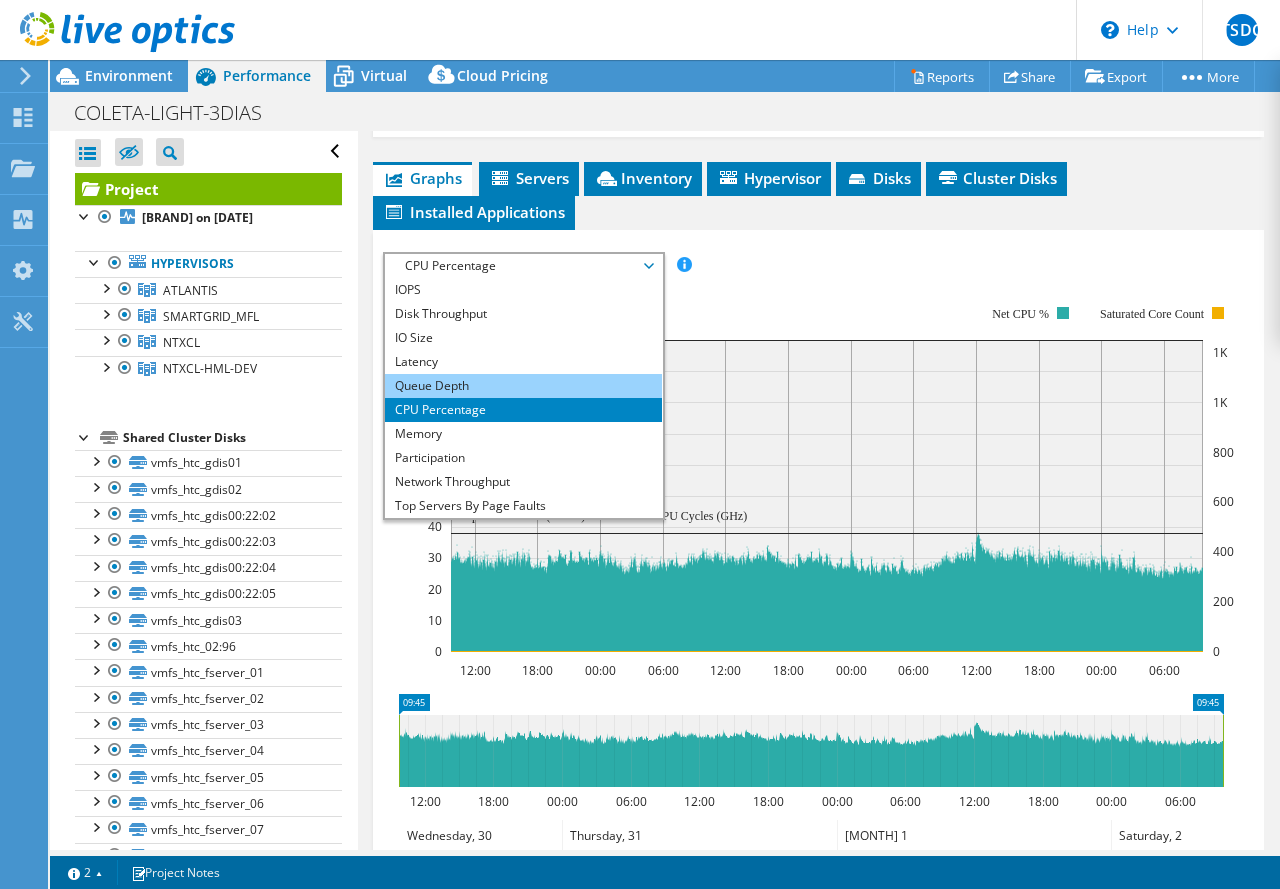 click on "Queue Depth" at bounding box center (523, 386) 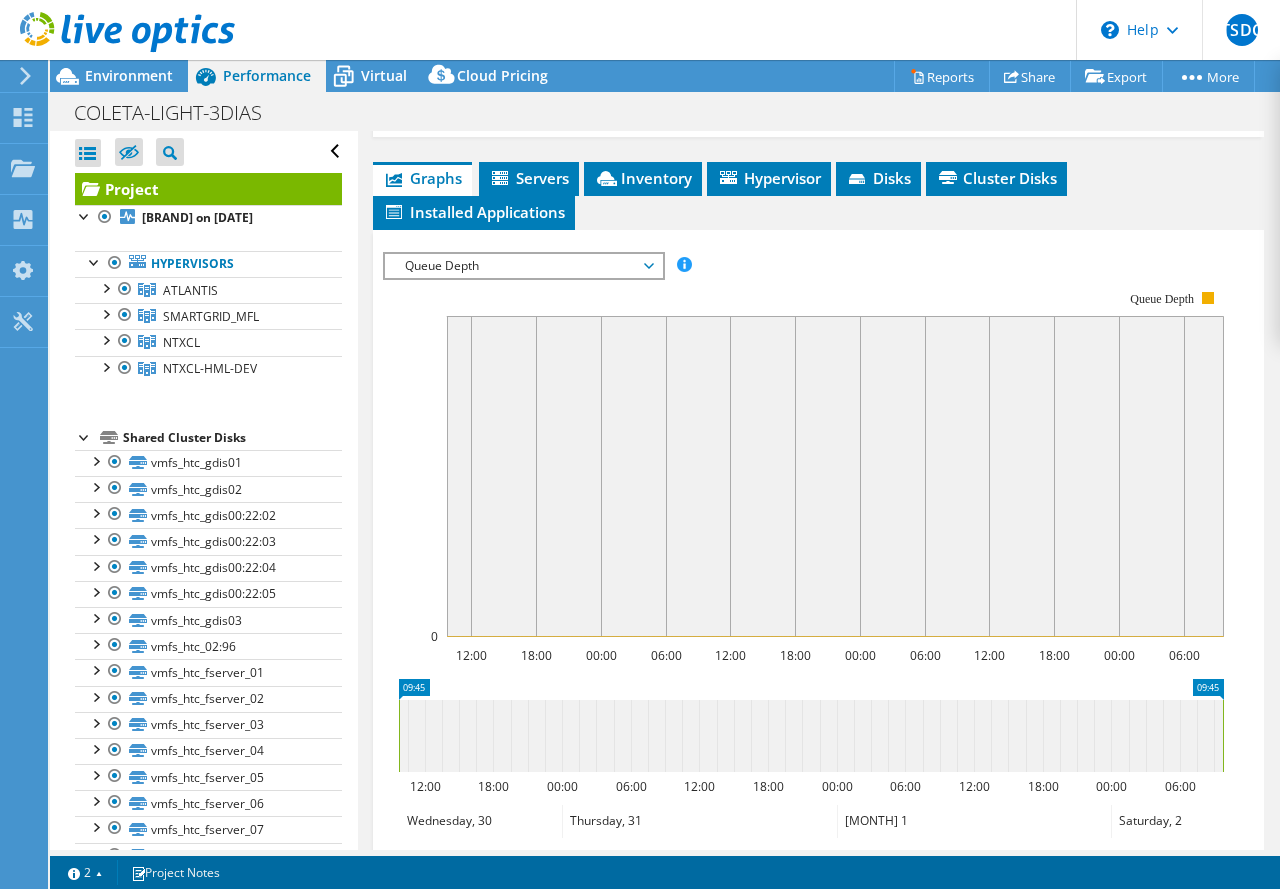 click on "Queue Depth" at bounding box center (523, 266) 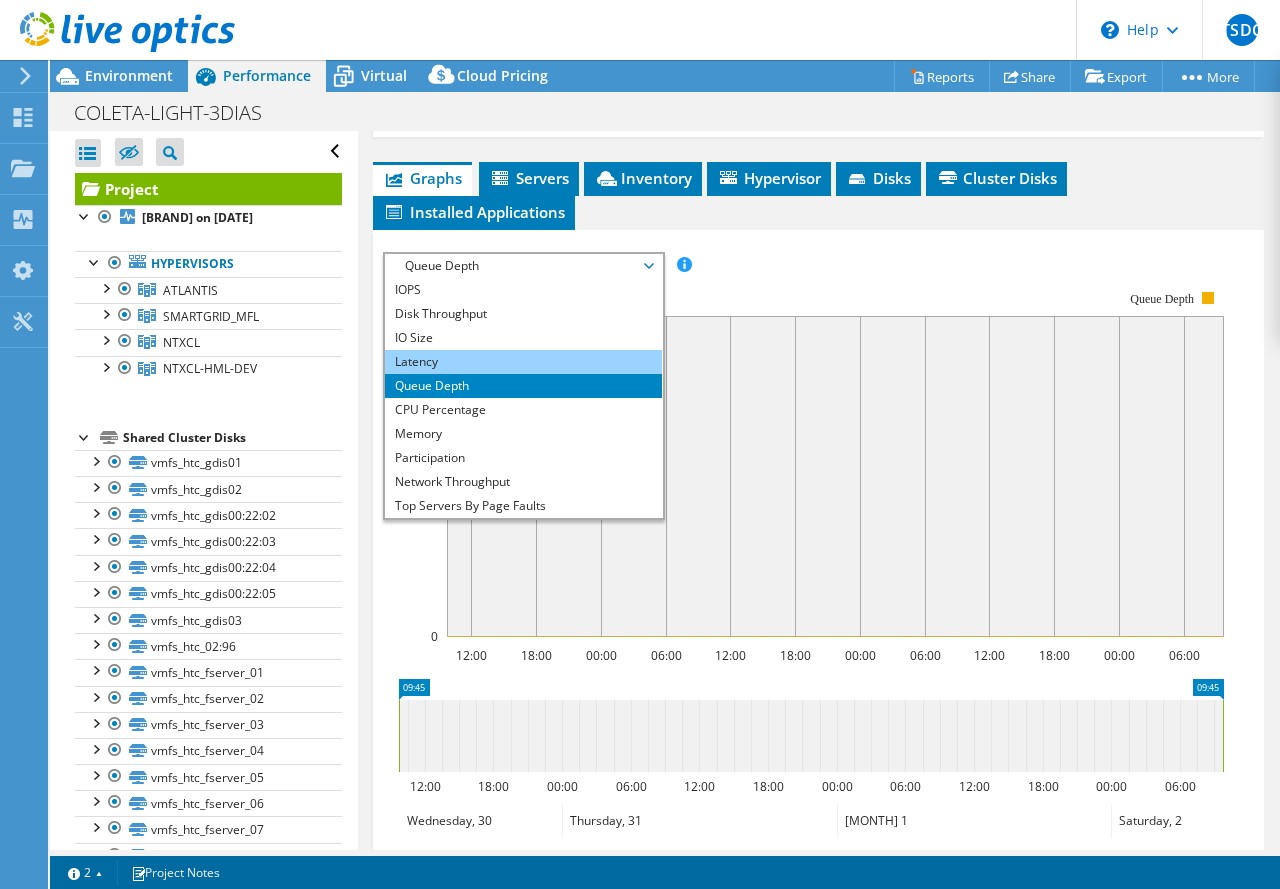 click on "Latency" at bounding box center (523, 362) 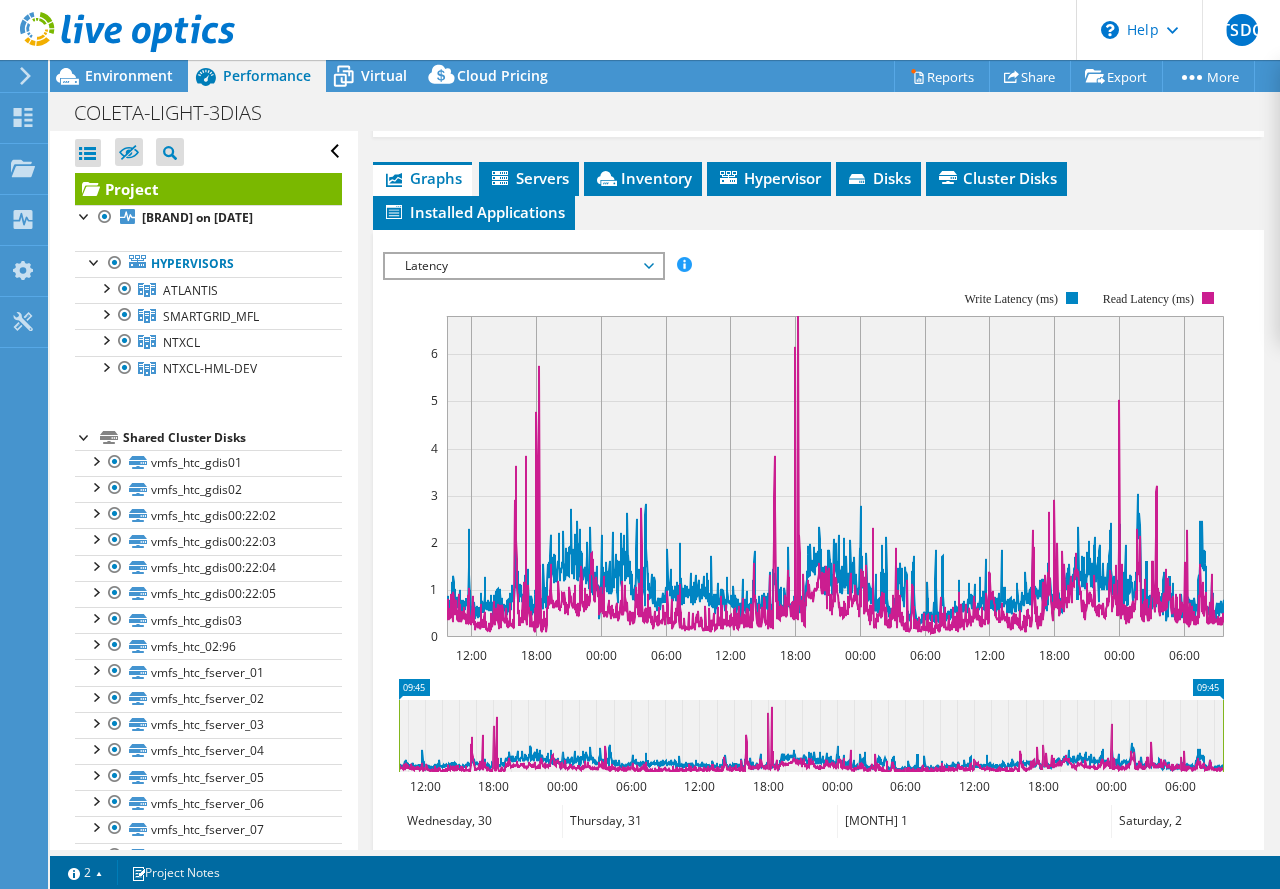 click on "Latency" at bounding box center (523, 266) 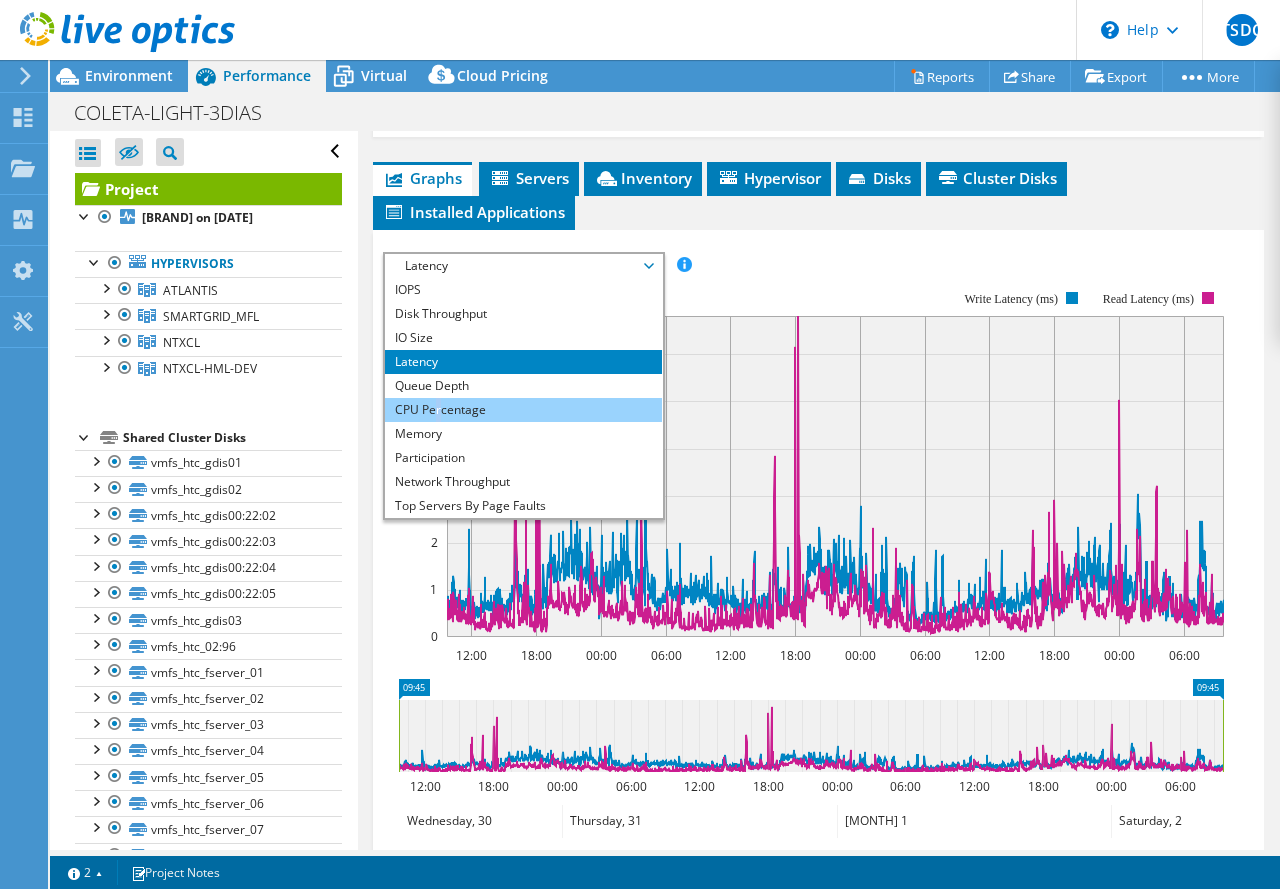 click on "CPU Percentage" at bounding box center [523, 410] 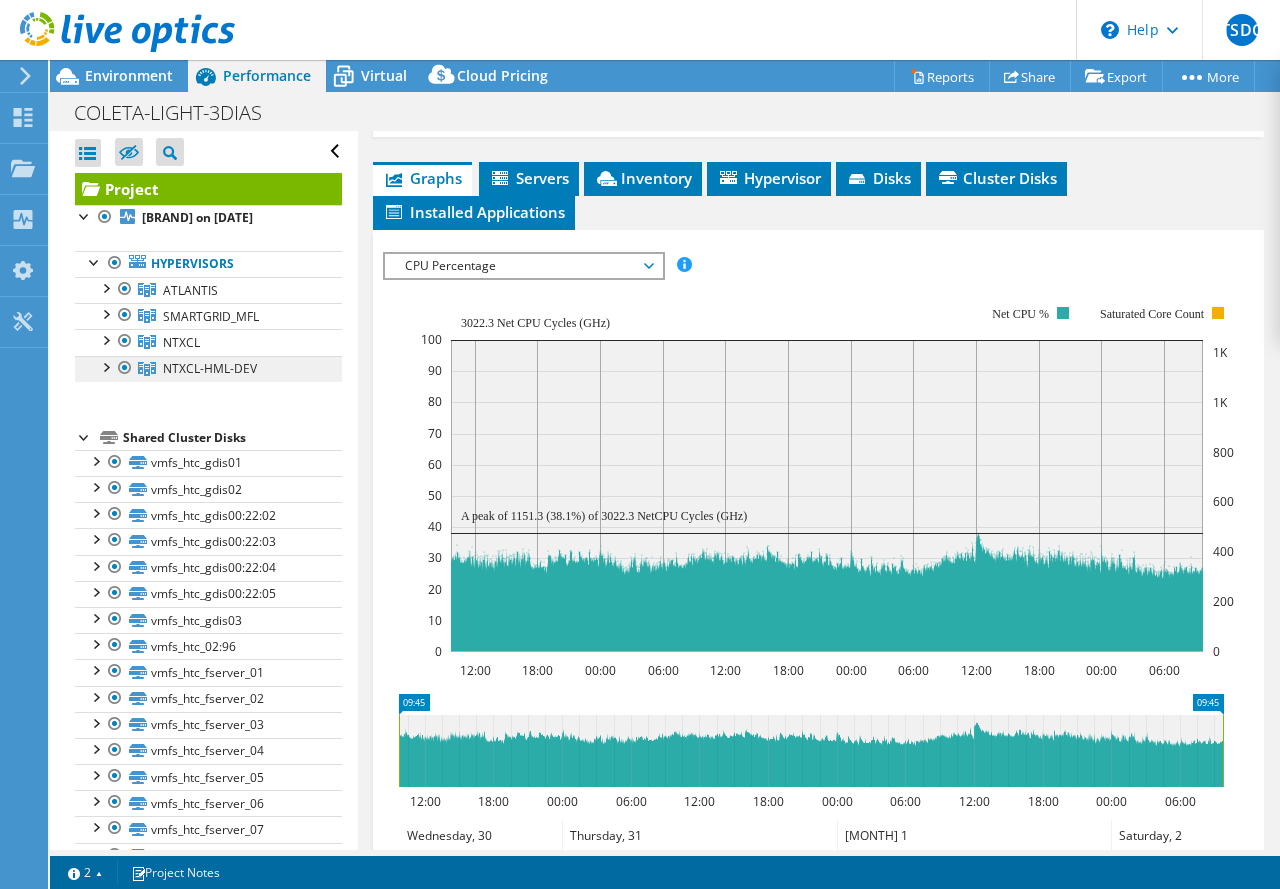 click on "NTXCL-HML-DEV" at bounding box center (190, 290) 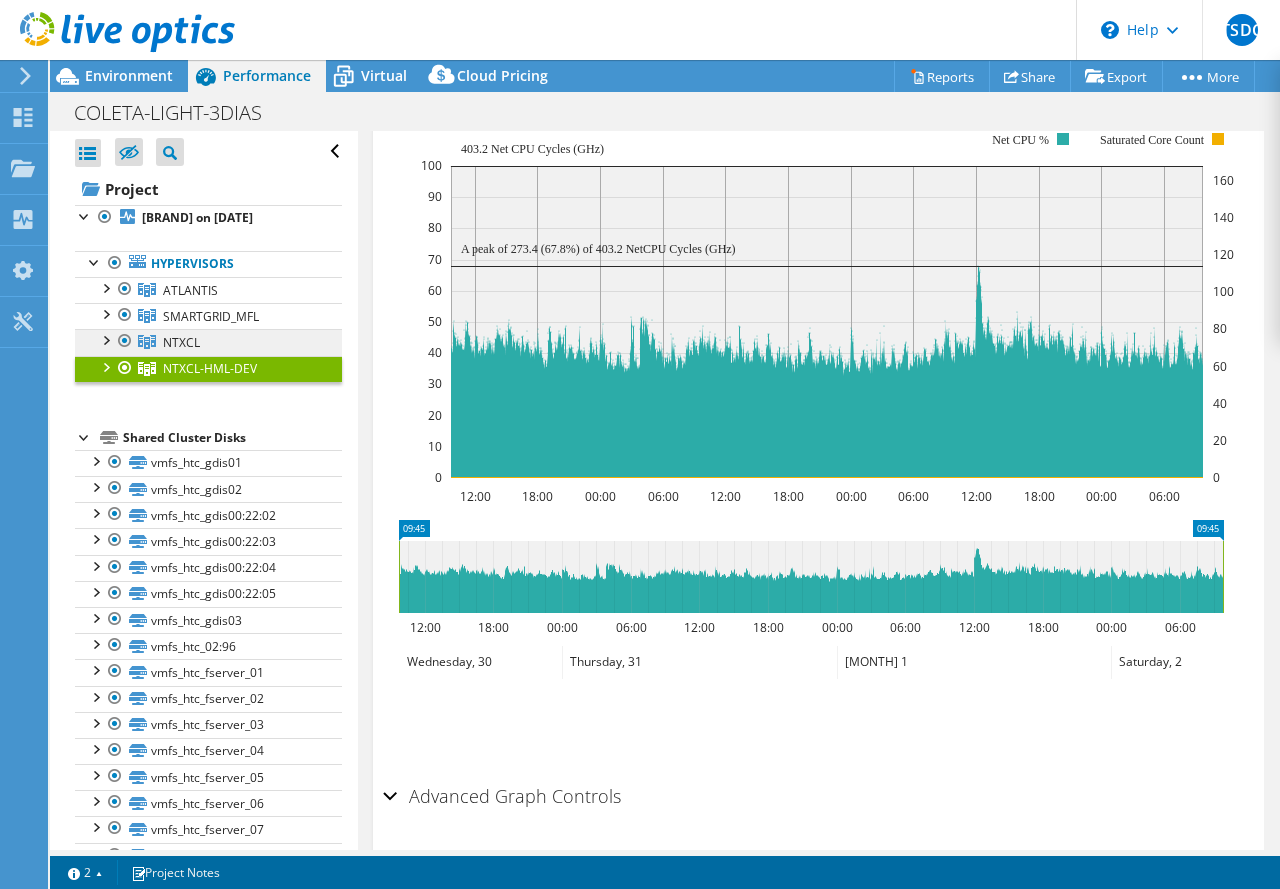 click on "NTXCL" at bounding box center [190, 290] 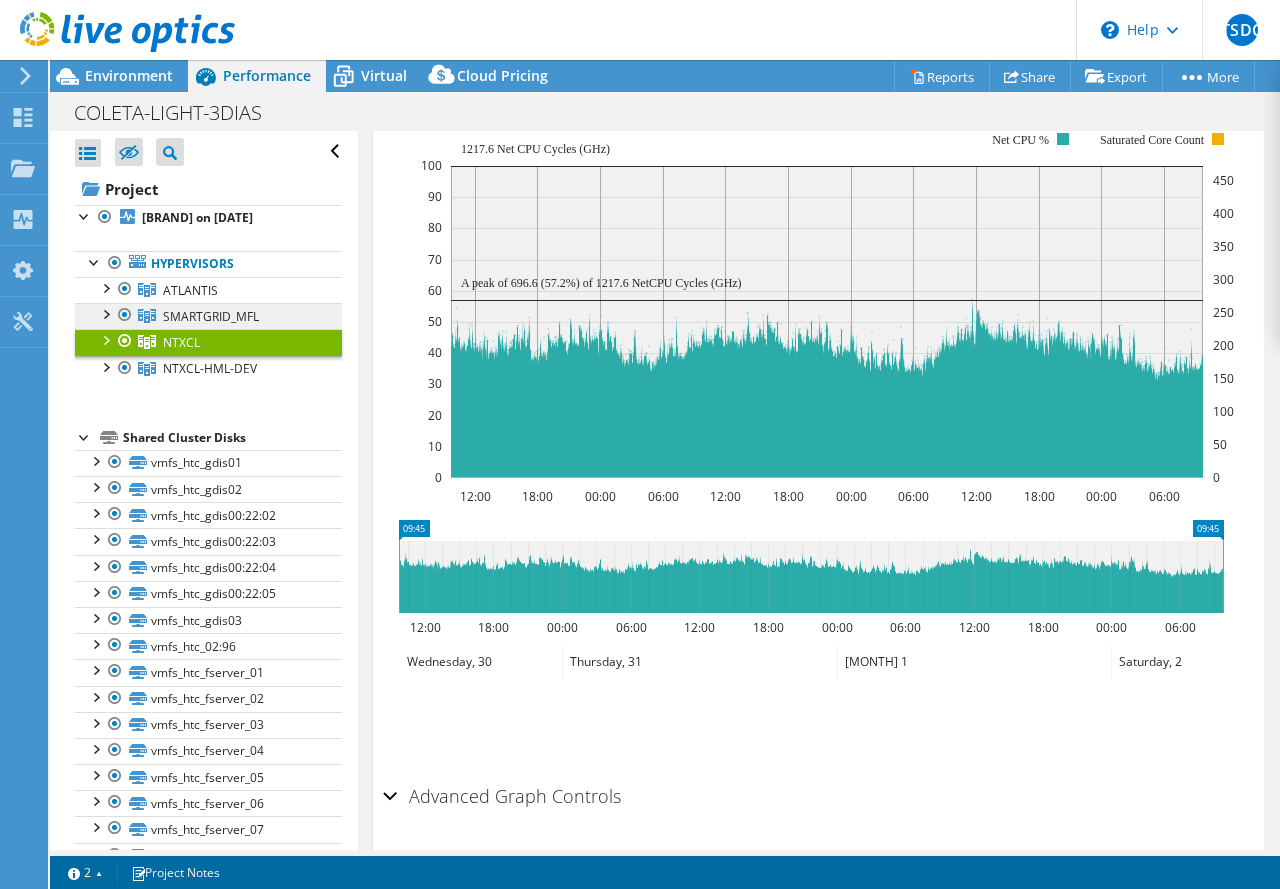 click on "SMARTGRID_MFL" at bounding box center (190, 290) 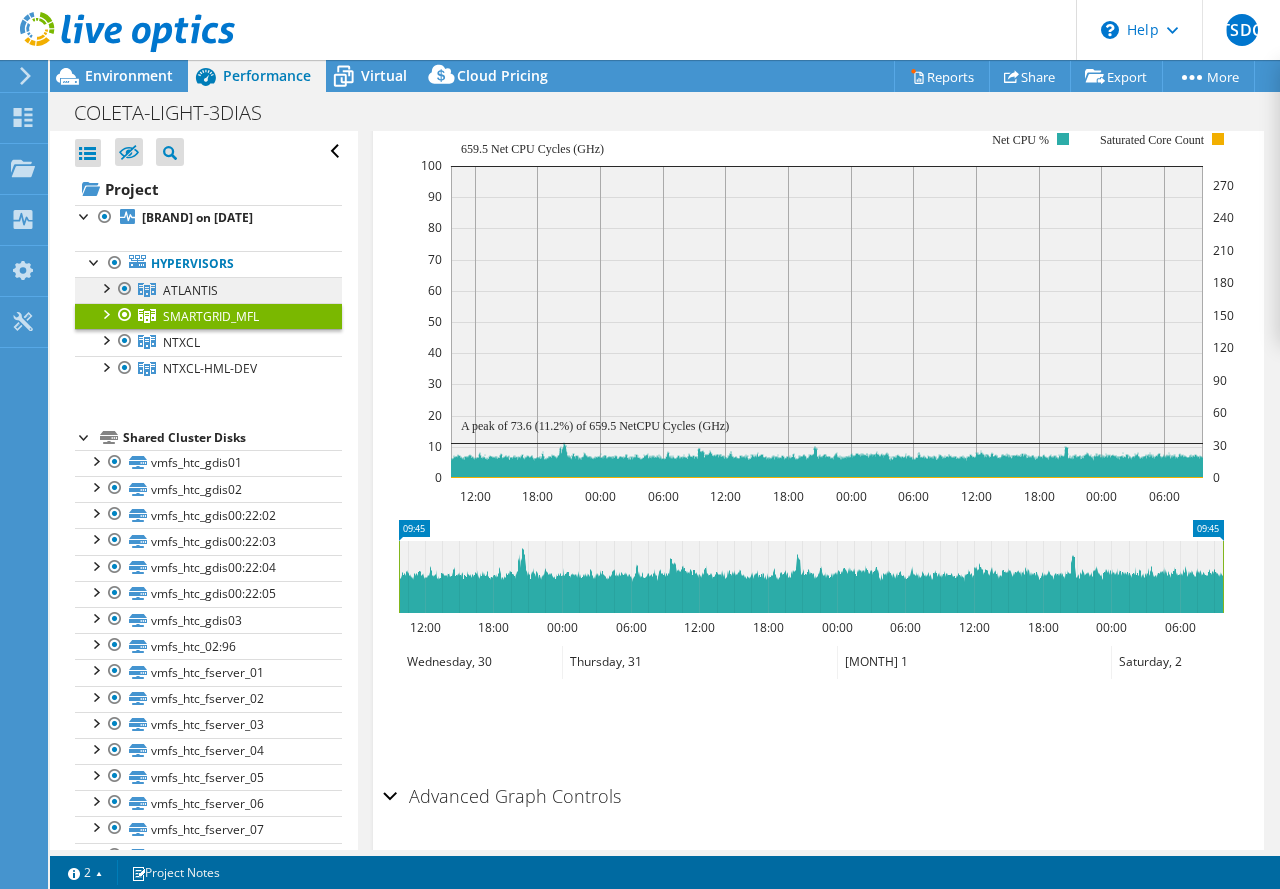click on "ATLANTIS" at bounding box center (190, 290) 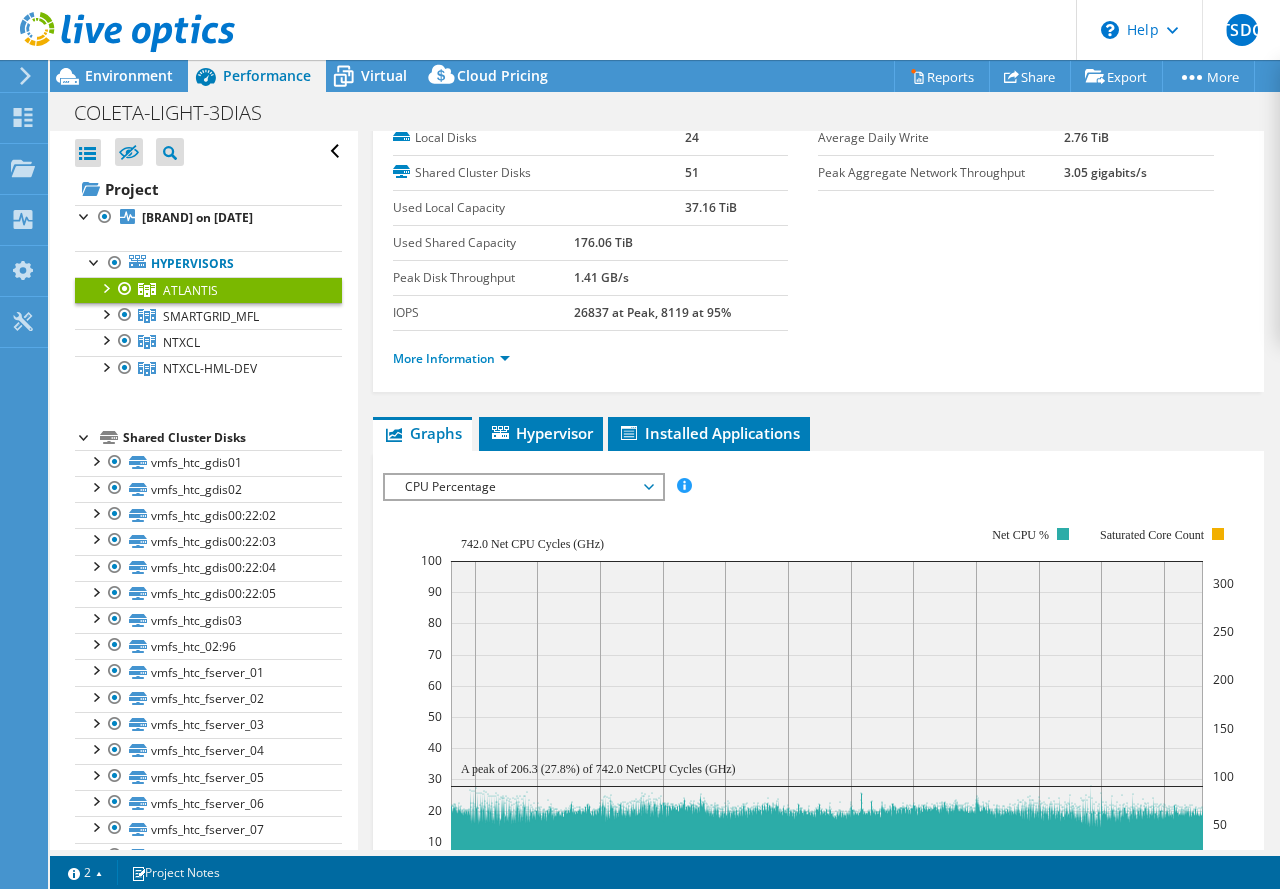 scroll, scrollTop: 0, scrollLeft: 0, axis: both 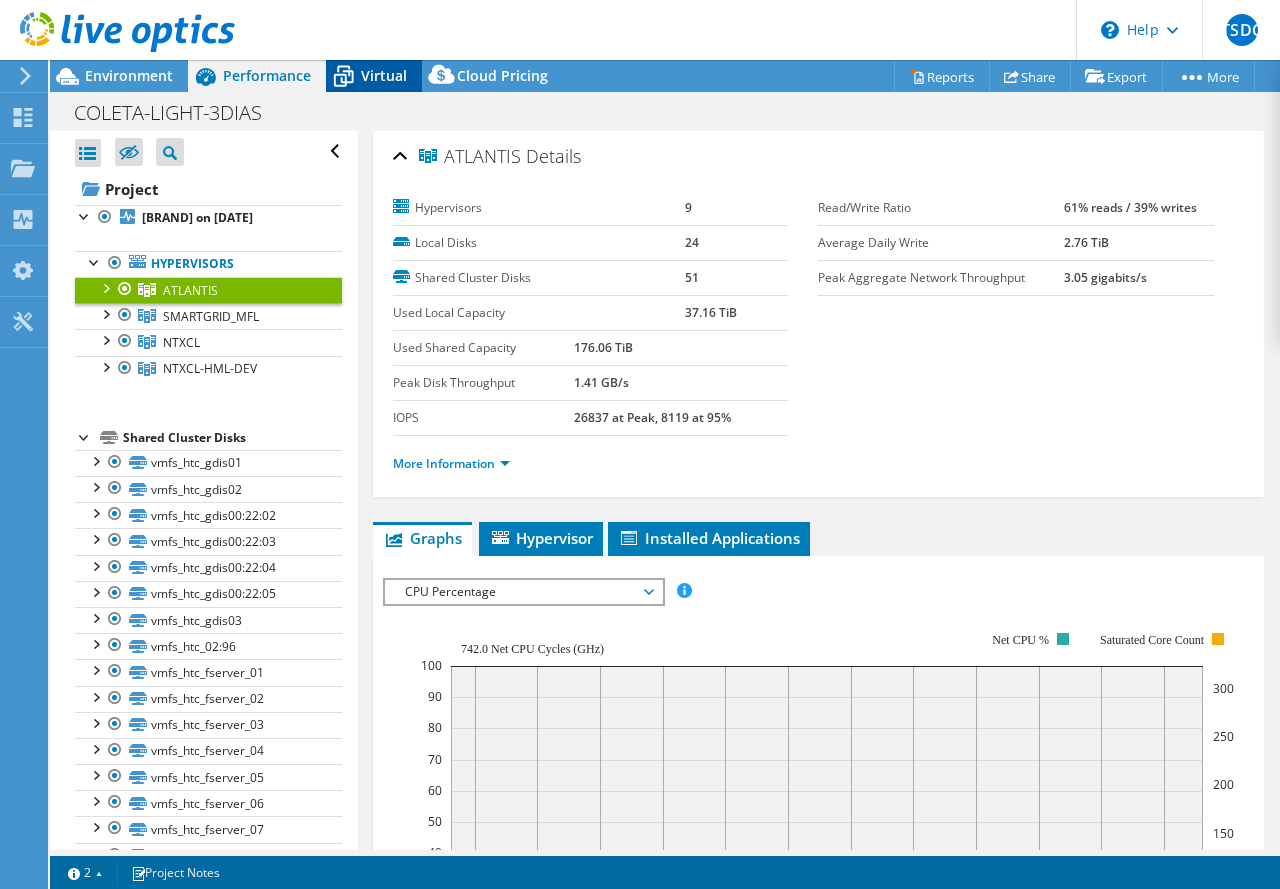 click on "Virtual" at bounding box center (384, 75) 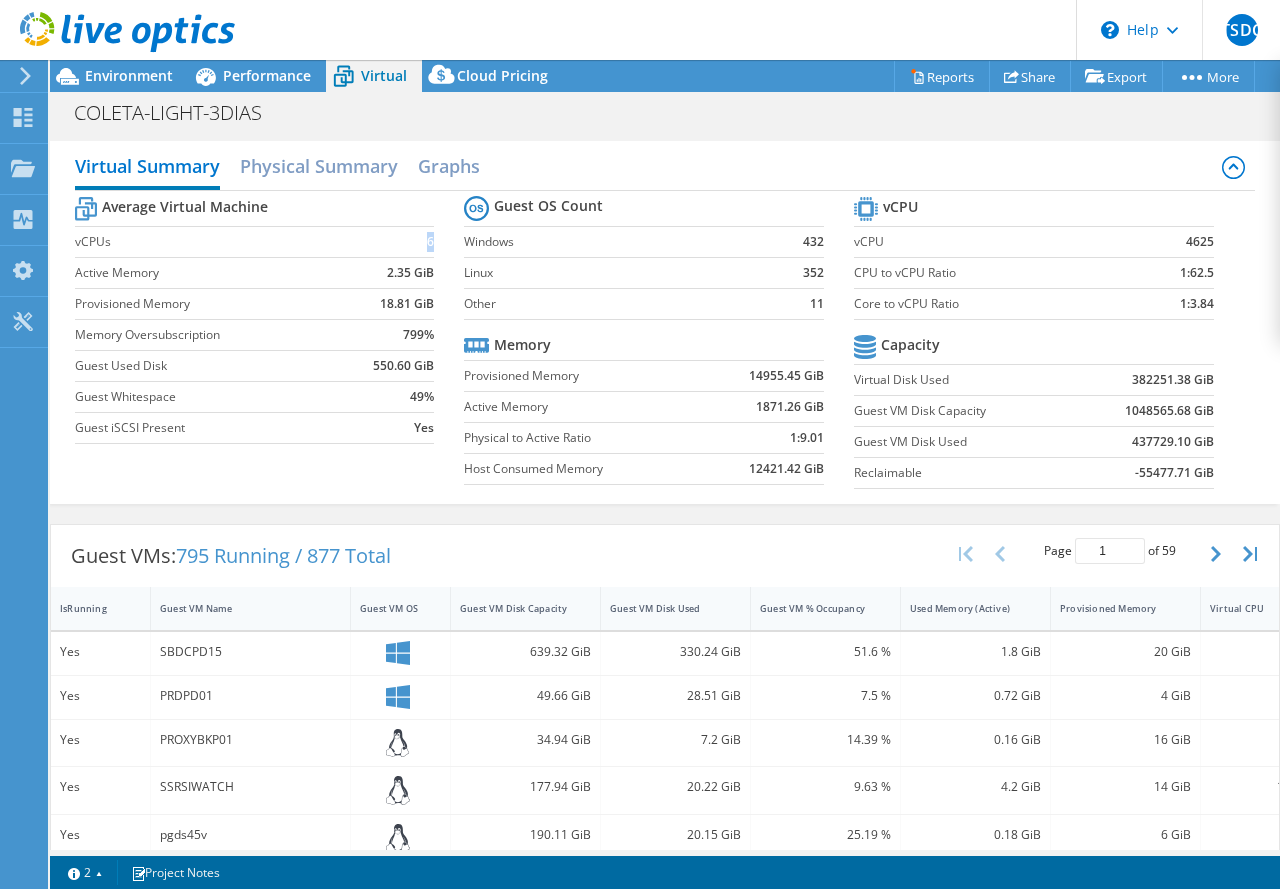 drag, startPoint x: 428, startPoint y: 244, endPoint x: 416, endPoint y: 244, distance: 12 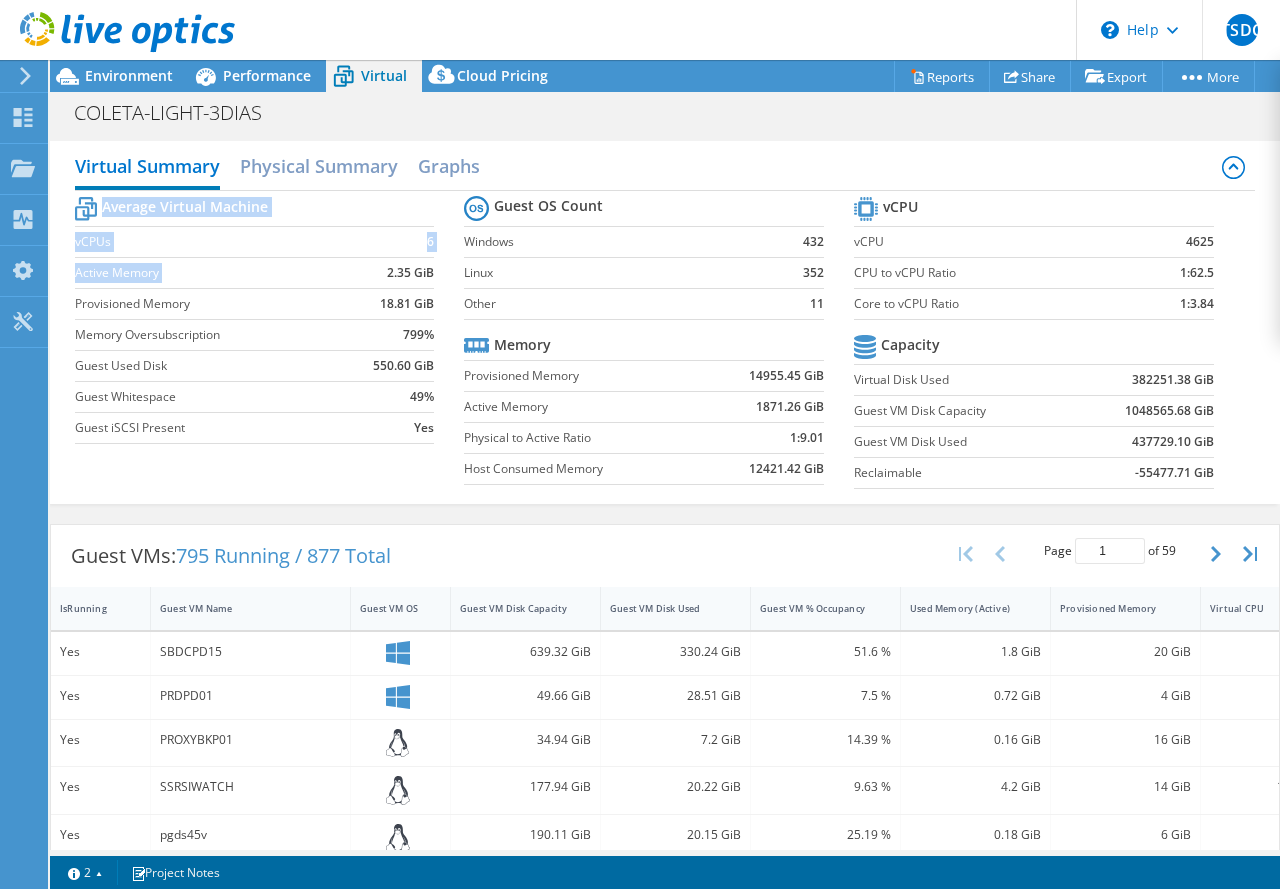 drag, startPoint x: 371, startPoint y: 278, endPoint x: 428, endPoint y: 278, distance: 57 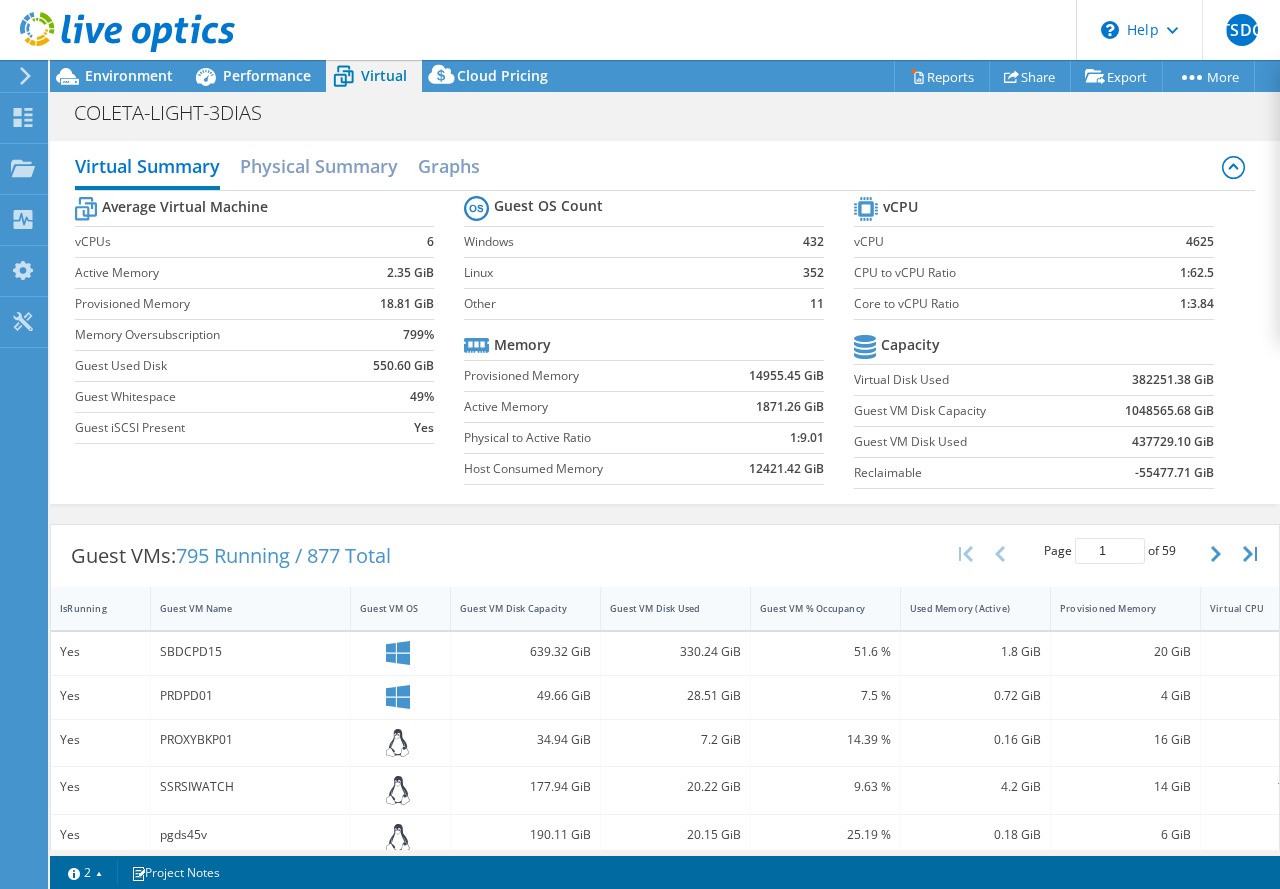 click on "2.35 GiB" at bounding box center (391, 272) 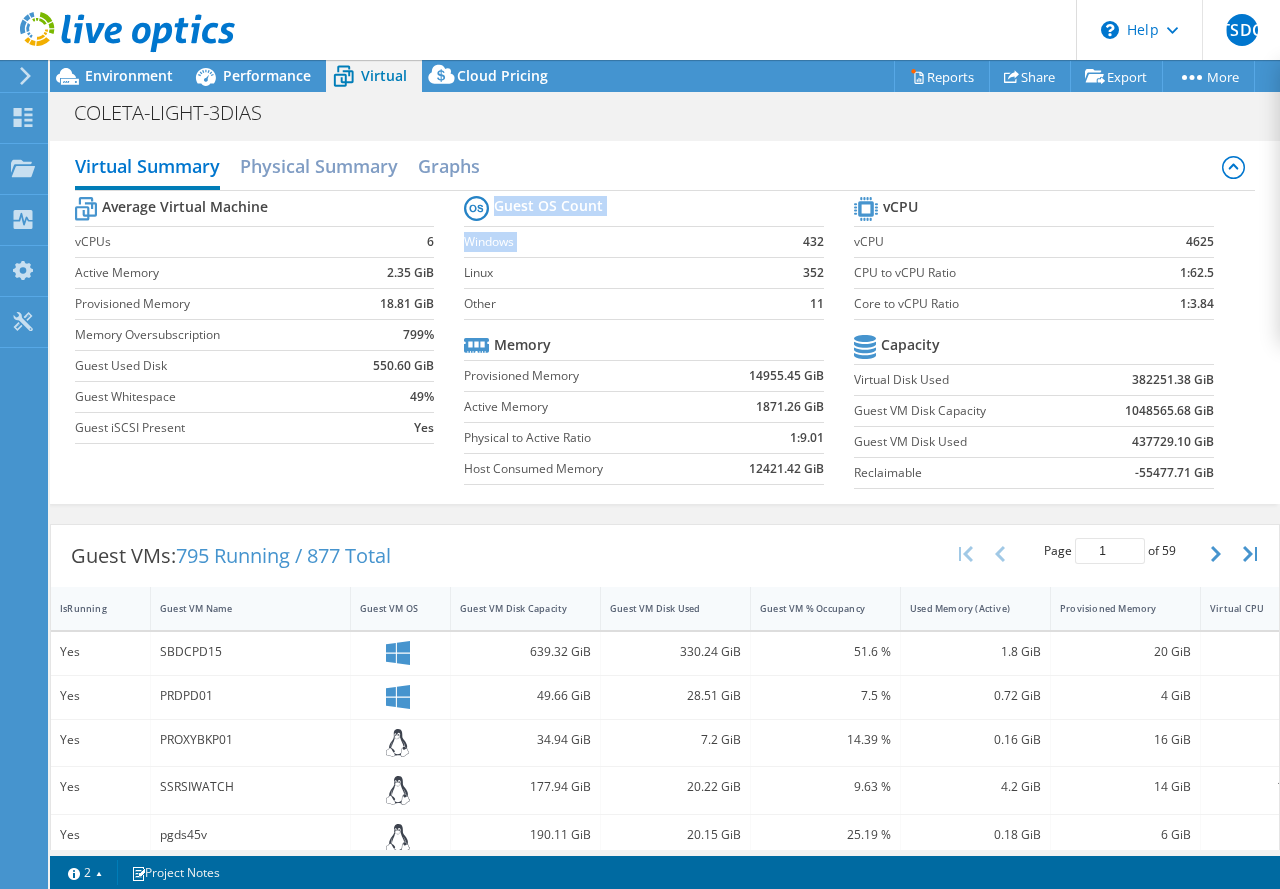 drag, startPoint x: 794, startPoint y: 241, endPoint x: 819, endPoint y: 245, distance: 25.317978 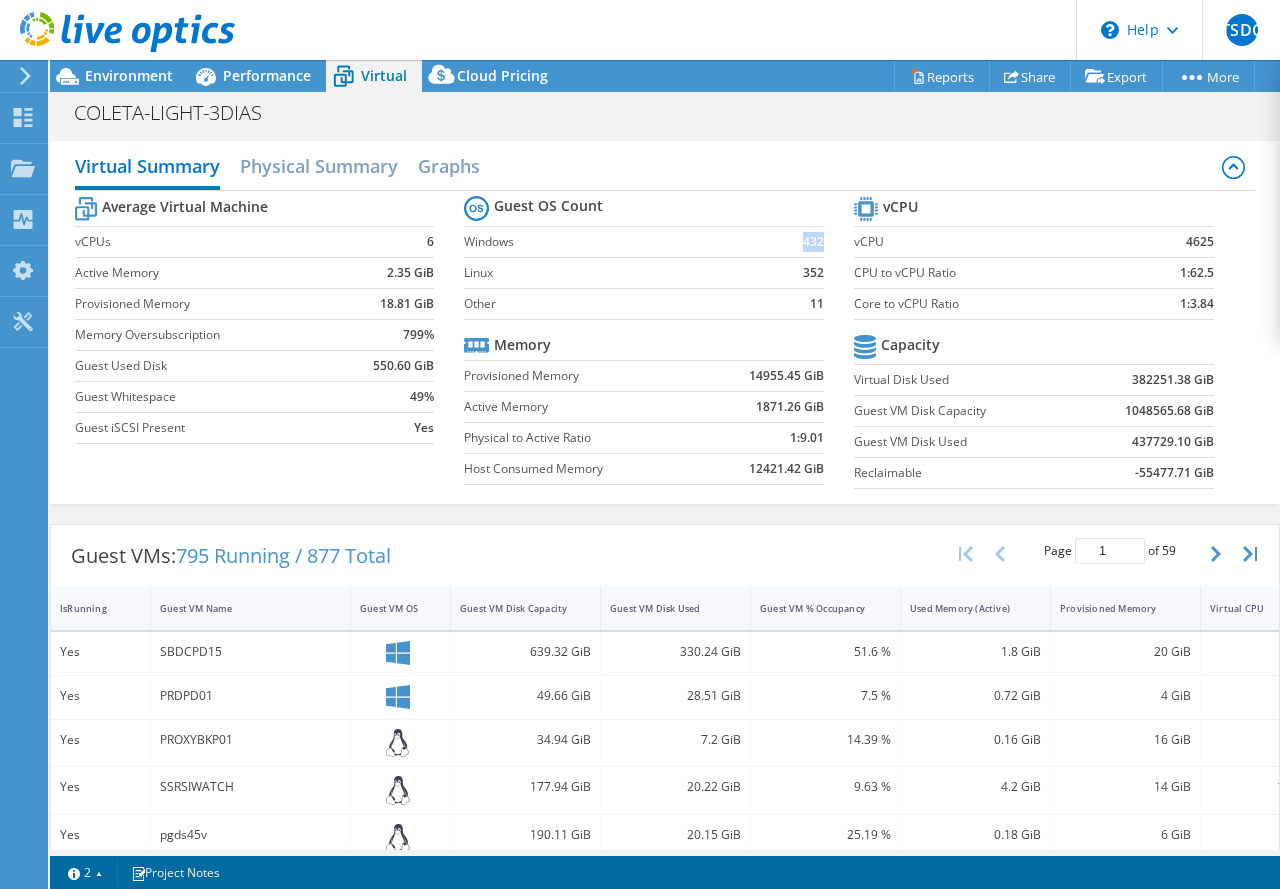 drag, startPoint x: 791, startPoint y: 242, endPoint x: 814, endPoint y: 242, distance: 23 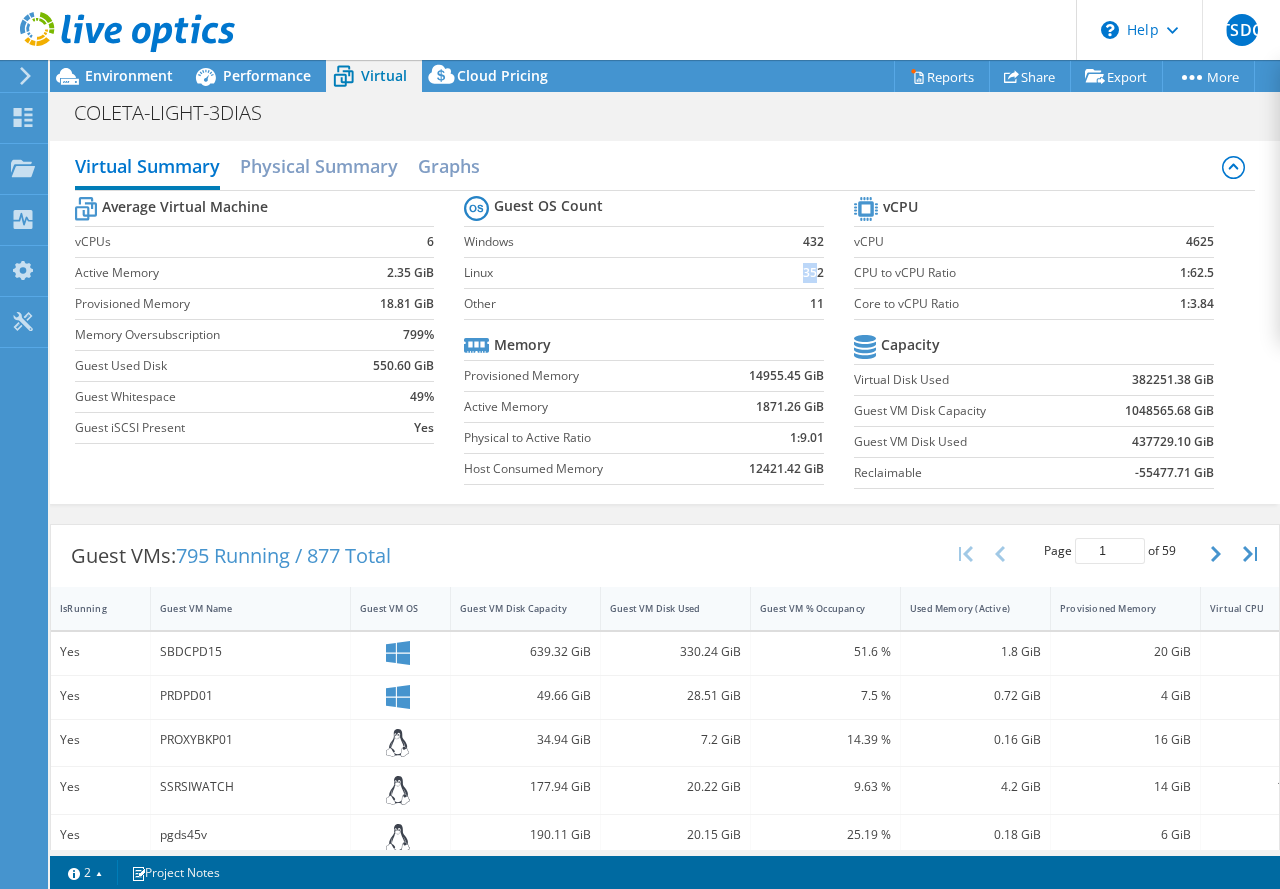 click on "352" at bounding box center [813, 273] 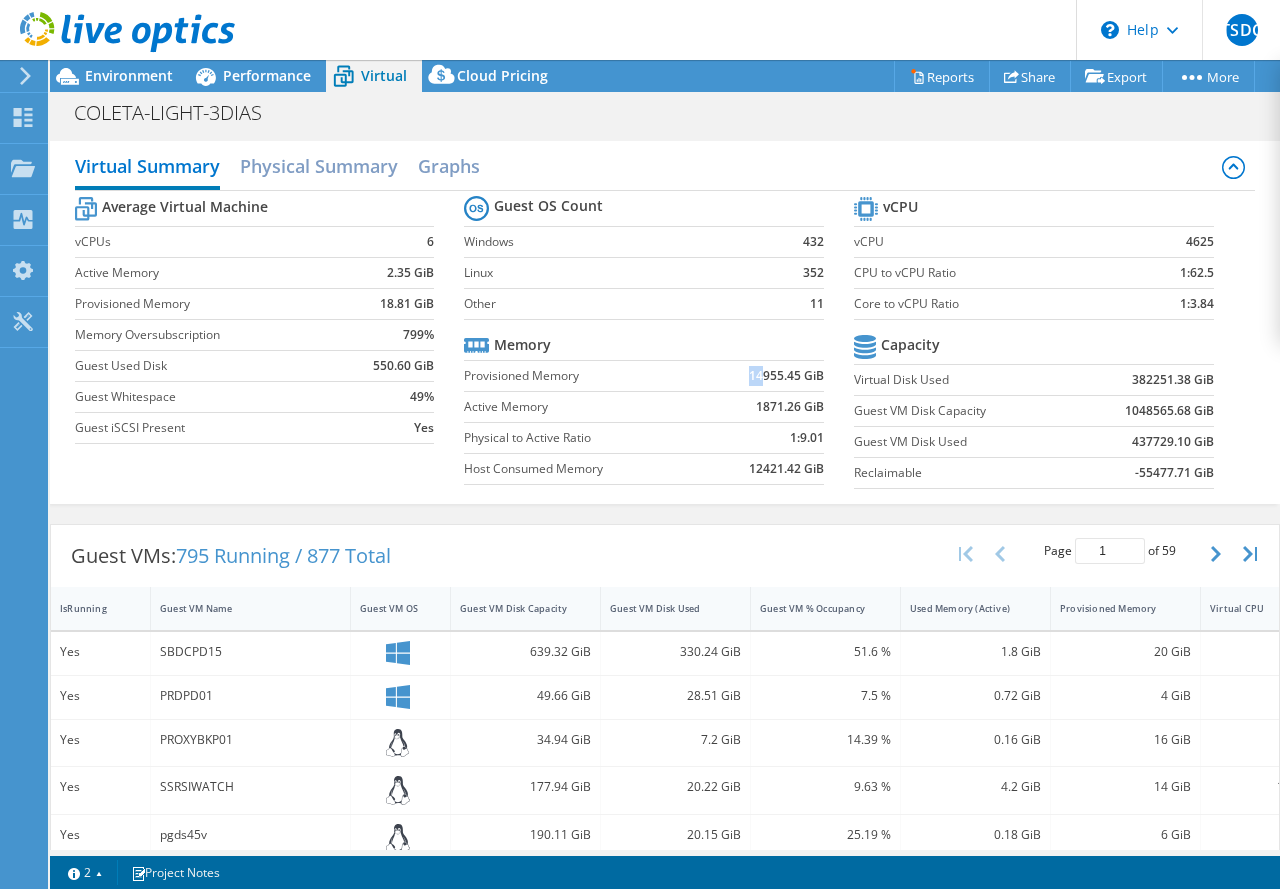 drag, startPoint x: 753, startPoint y: 375, endPoint x: 740, endPoint y: 374, distance: 13.038404 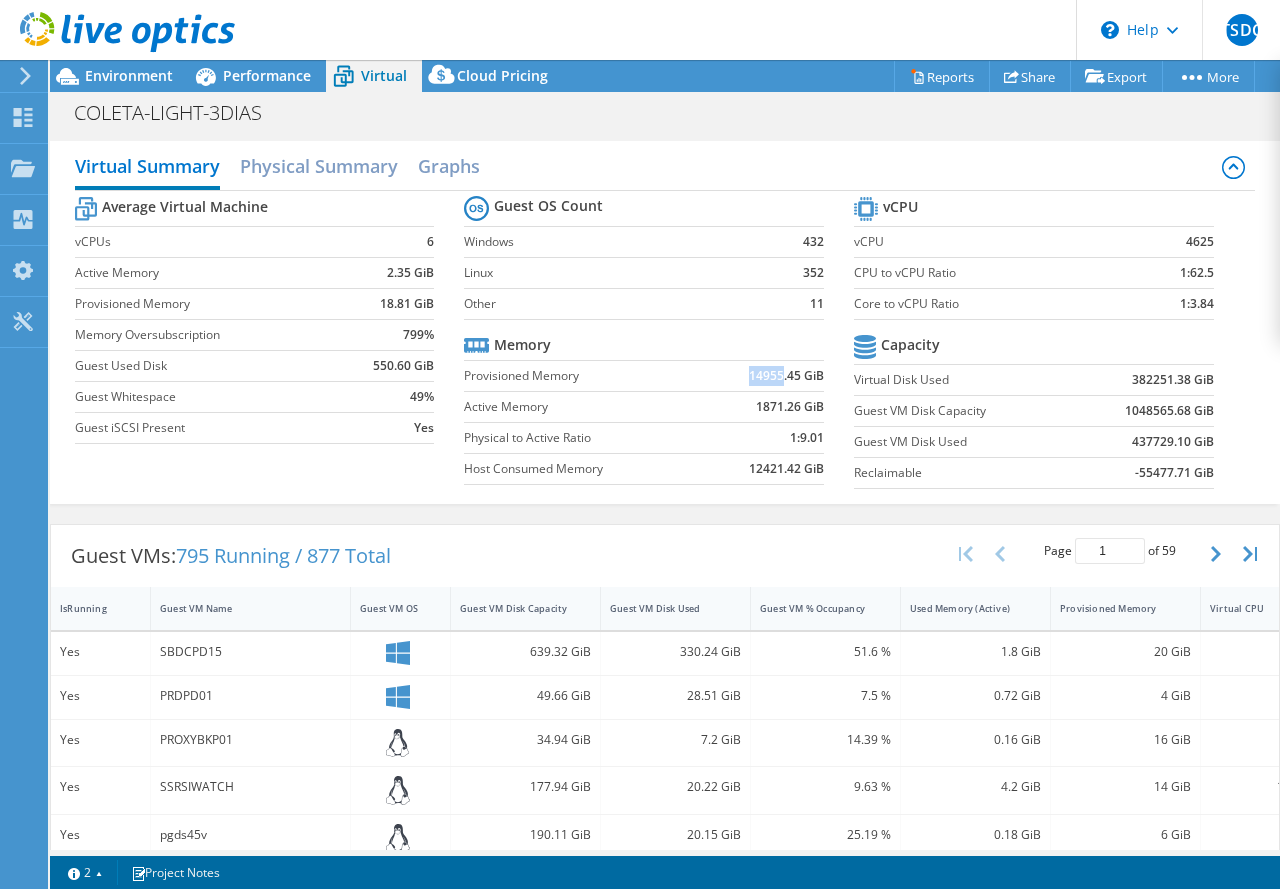 drag, startPoint x: 772, startPoint y: 375, endPoint x: 739, endPoint y: 376, distance: 33.01515 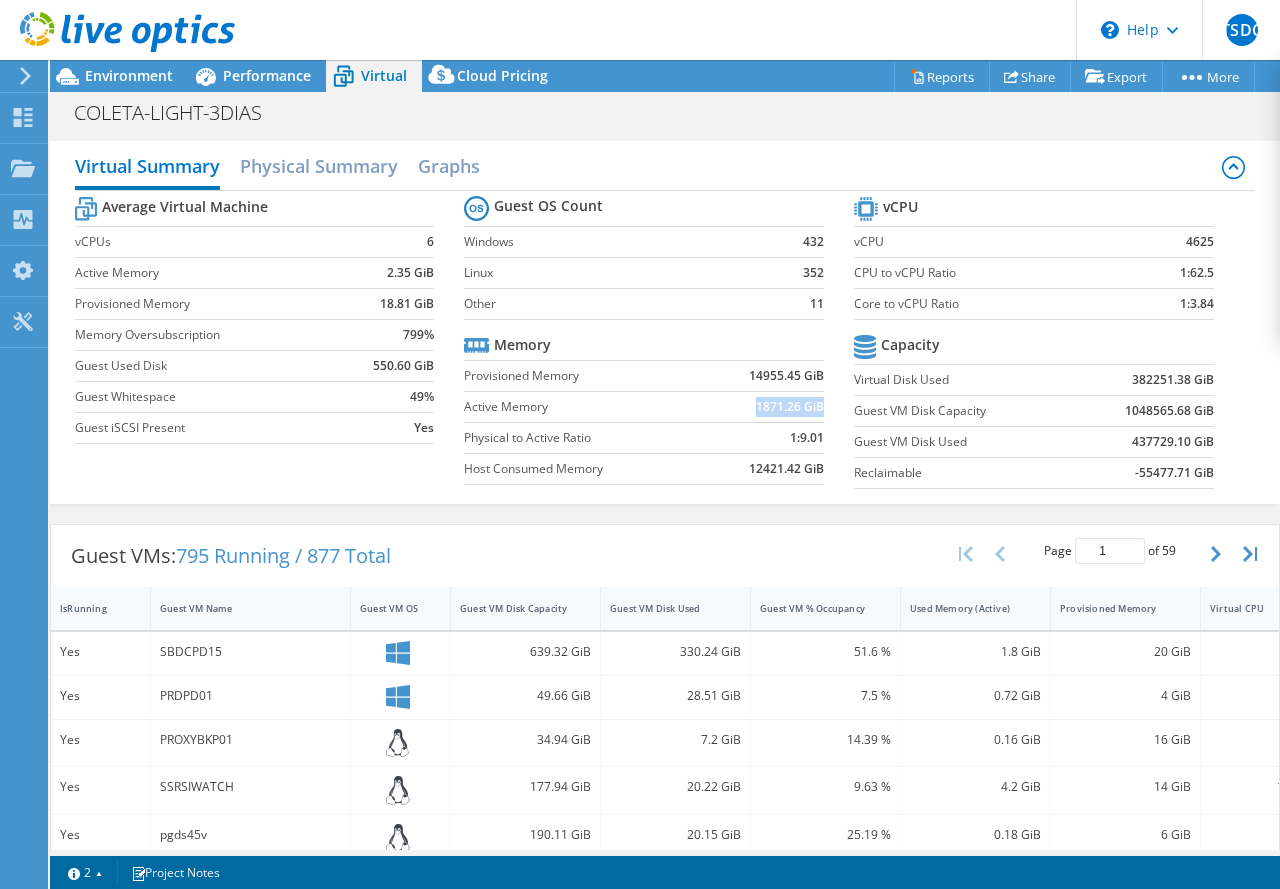 drag, startPoint x: 747, startPoint y: 401, endPoint x: 813, endPoint y: 412, distance: 66.910385 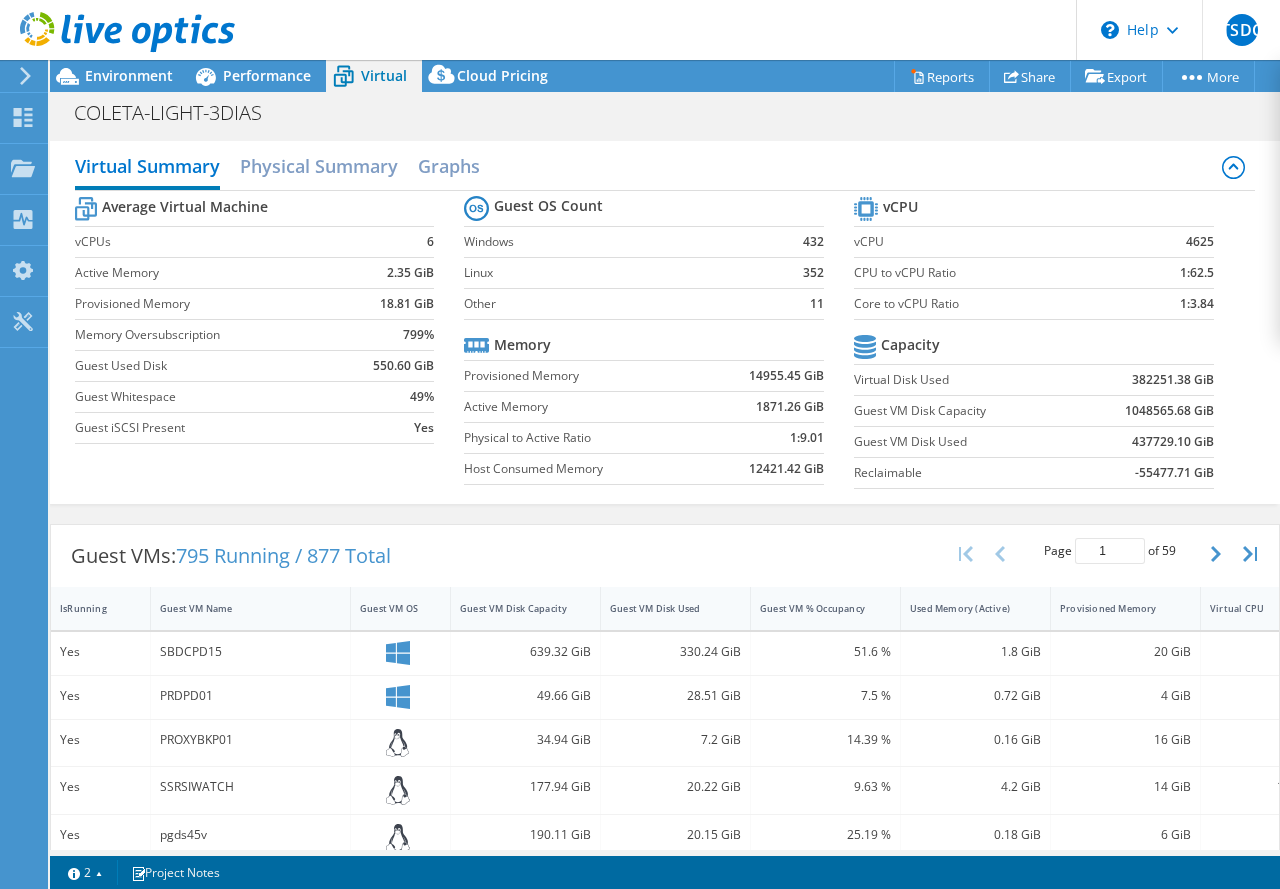 click on "1:9.01" at bounding box center [763, 437] 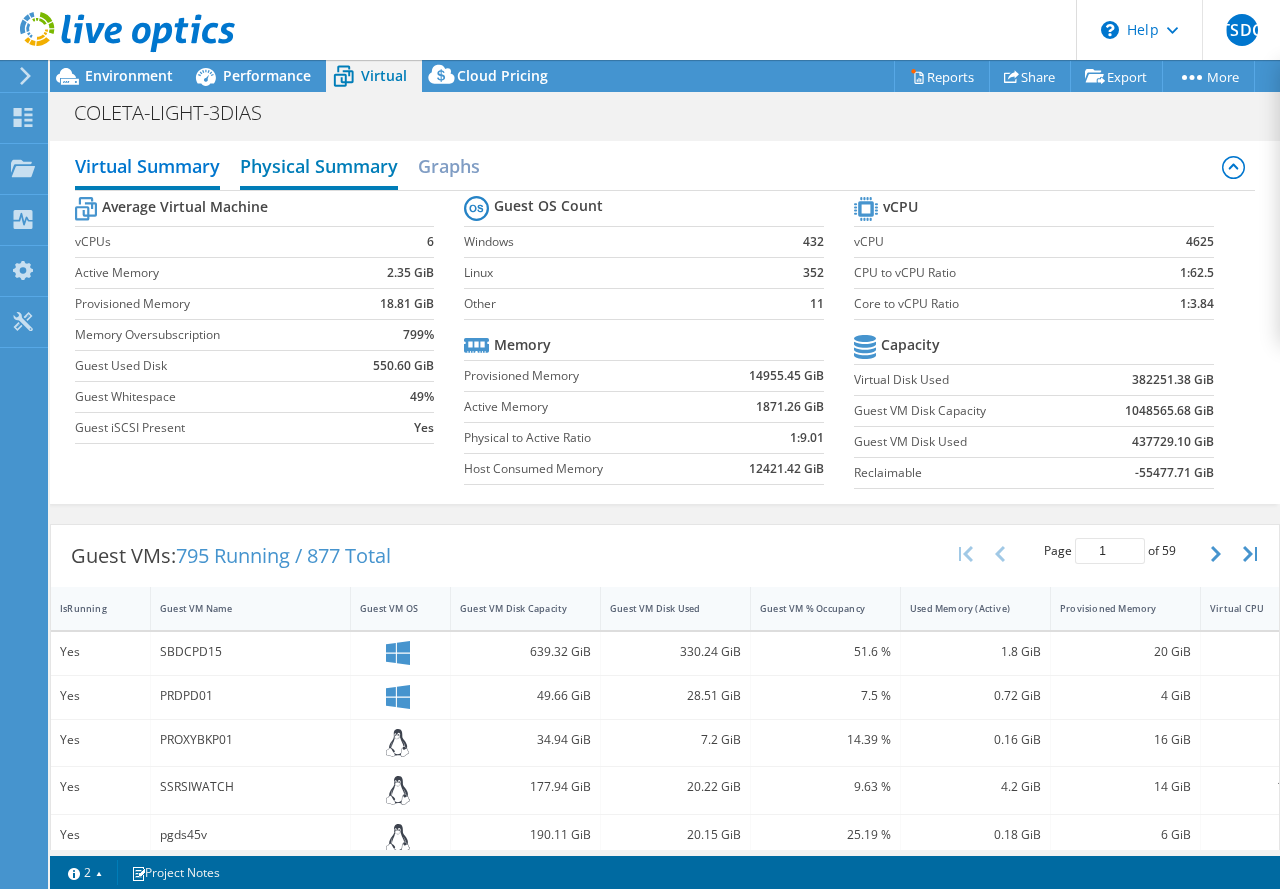 click on "Physical Summary" at bounding box center [319, 168] 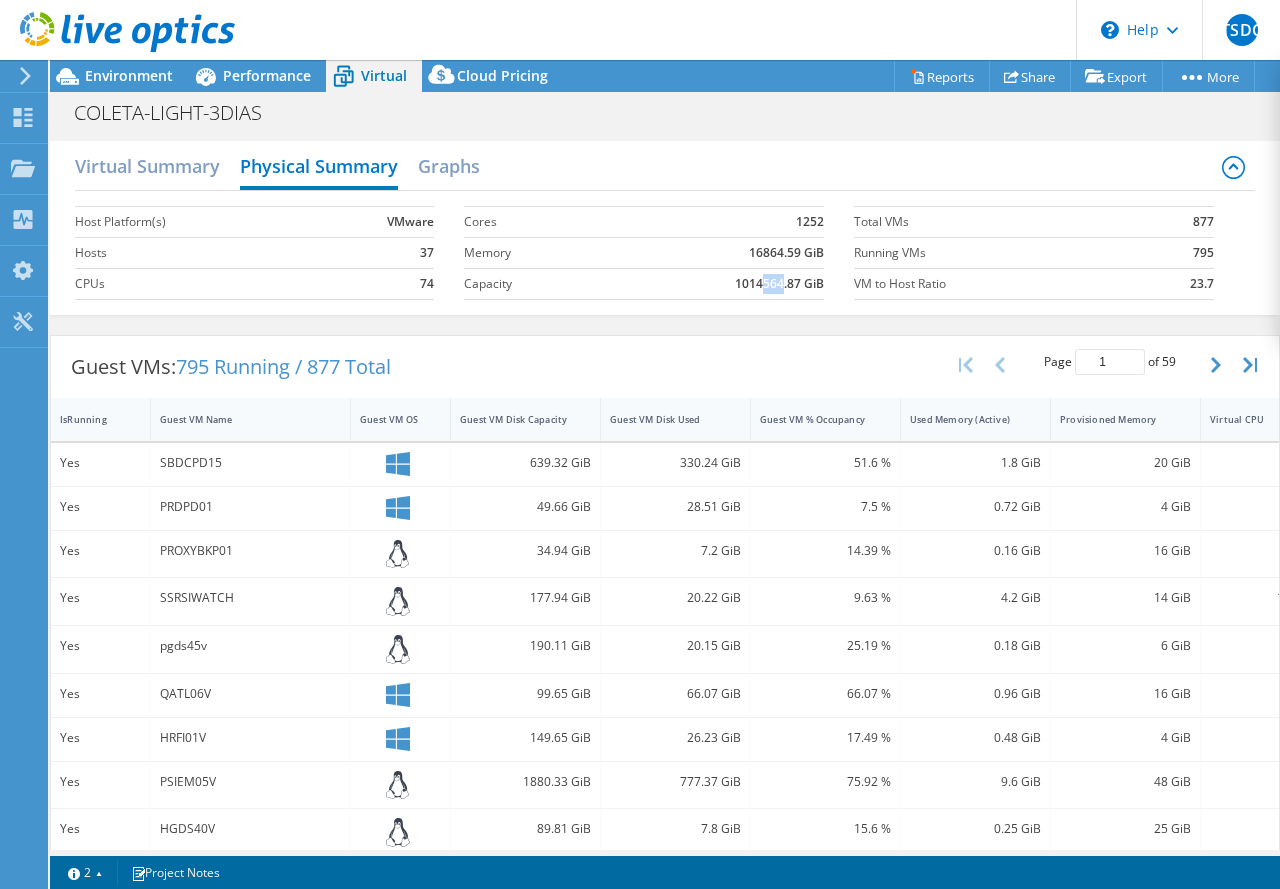drag, startPoint x: 772, startPoint y: 281, endPoint x: 750, endPoint y: 280, distance: 22.022715 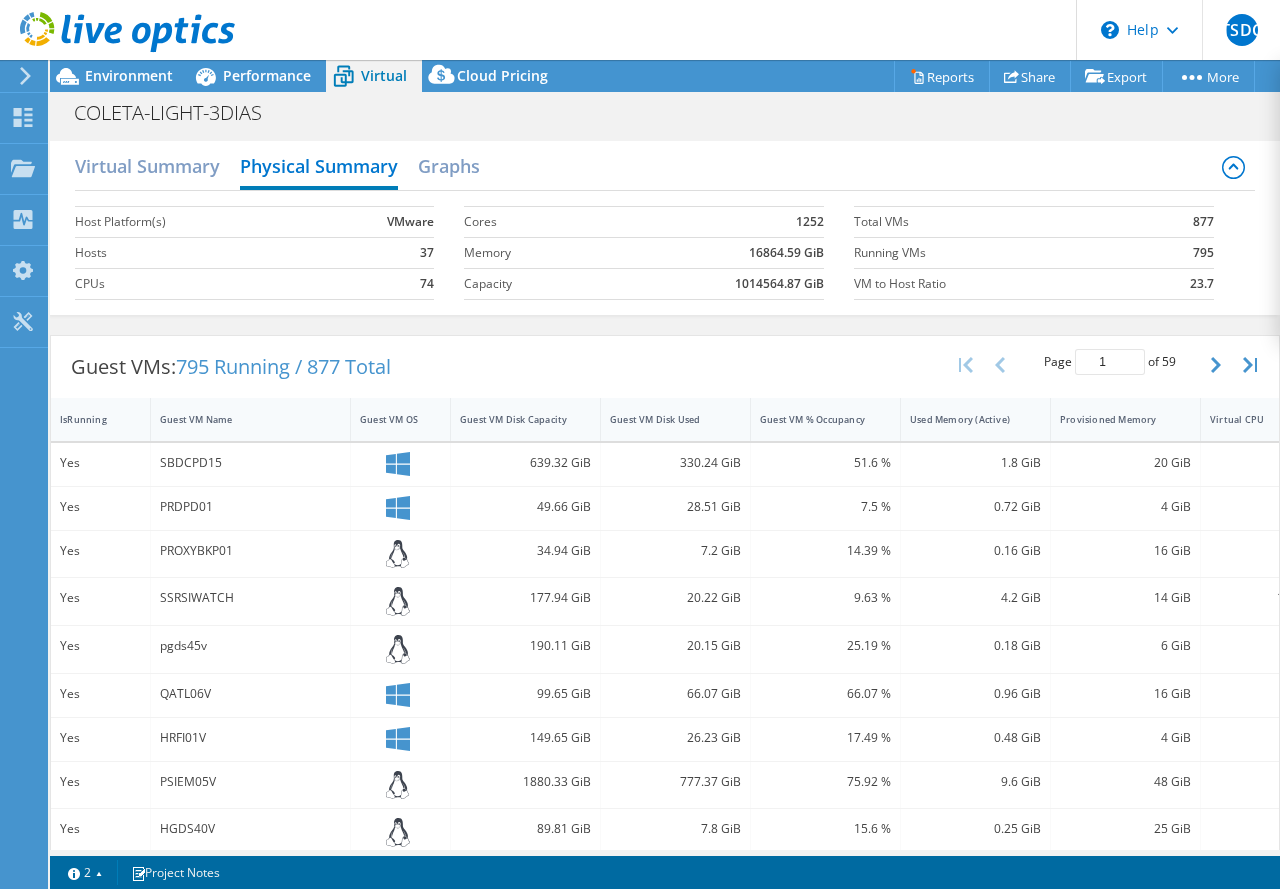 click on "Cores 1252 Memory 16864.59 GiB Capacity 1014564.87 GiB" at bounding box center [659, 253] 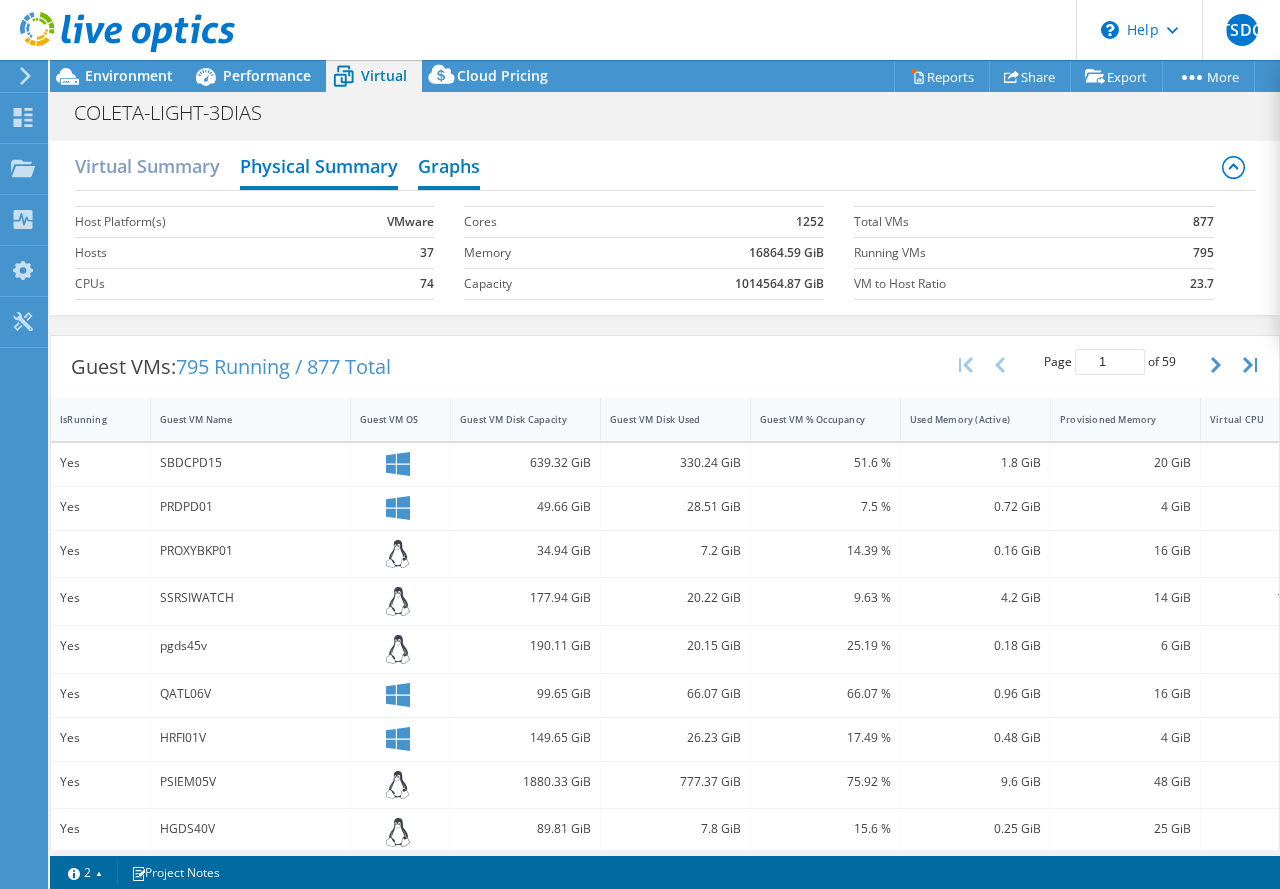 click on "Graphs" at bounding box center [449, 168] 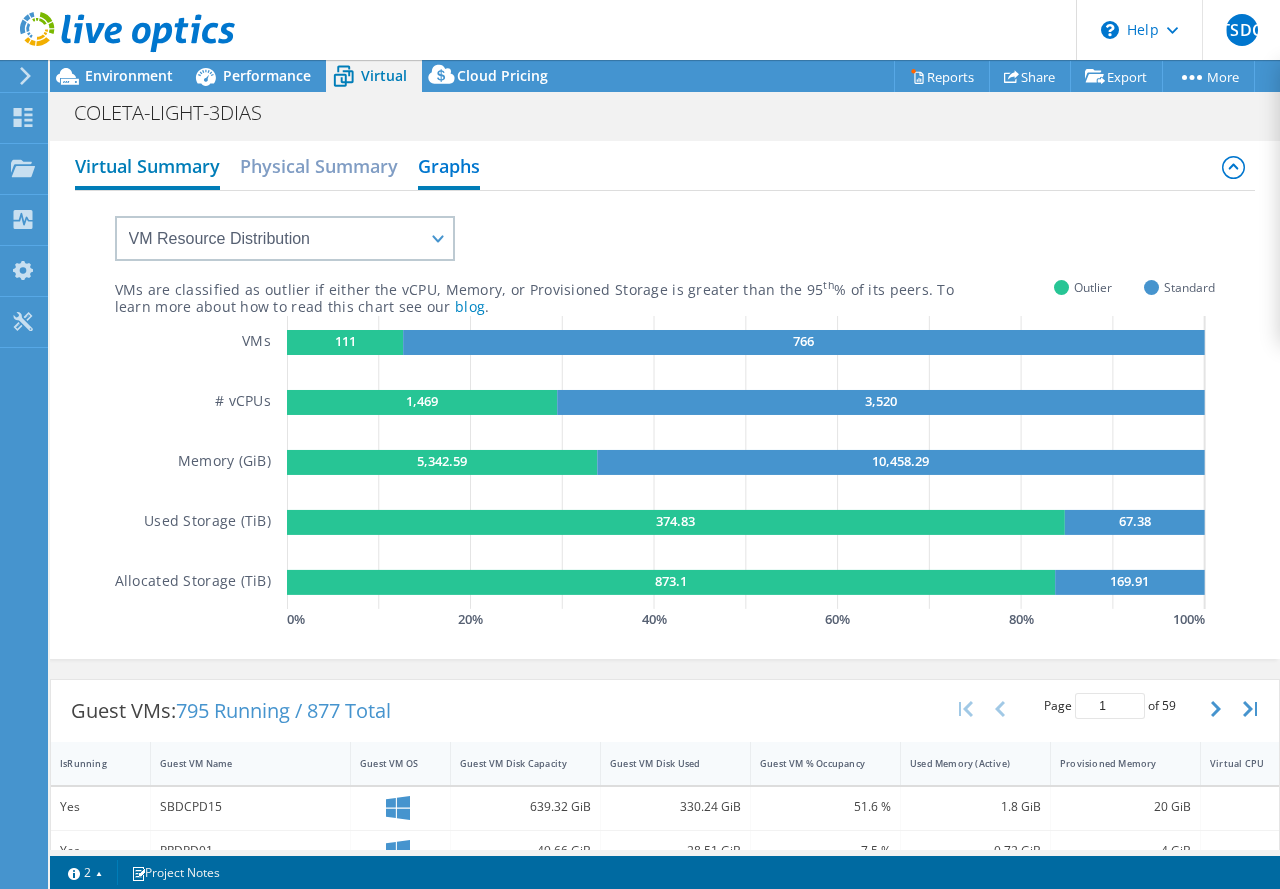 click on "Virtual Summary" at bounding box center [147, 168] 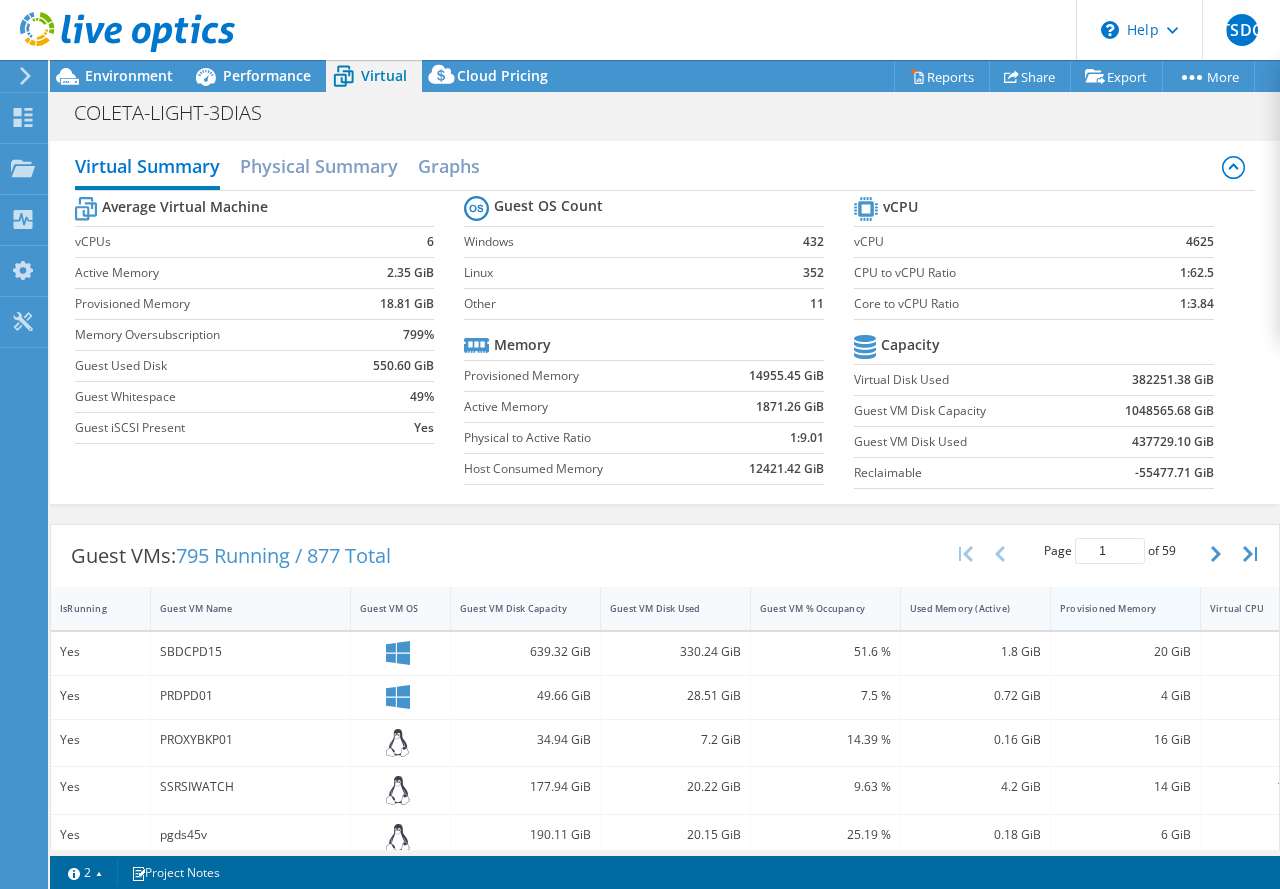 click on "Provisioned Memory" at bounding box center (1113, 608) 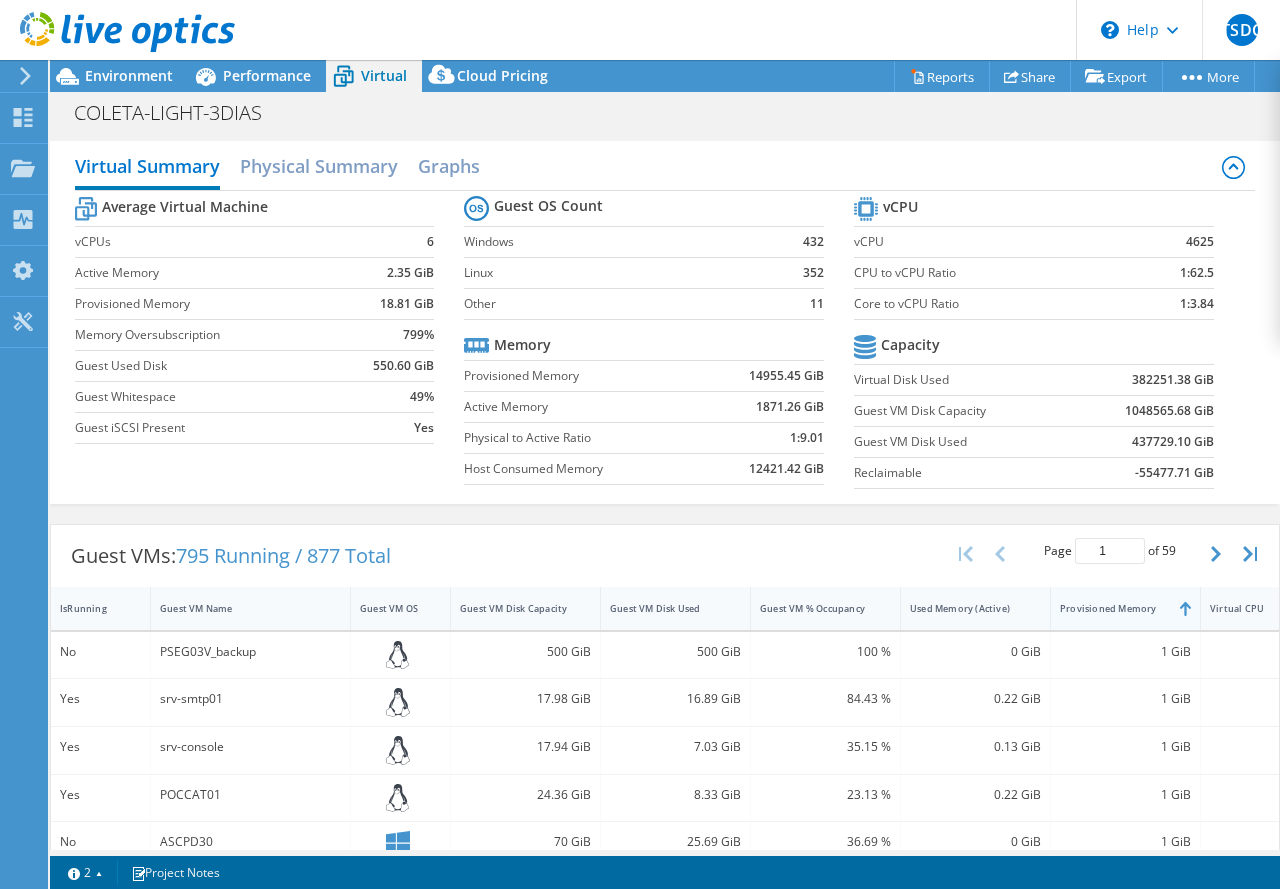 click on "Provisioned Memory" at bounding box center (1113, 608) 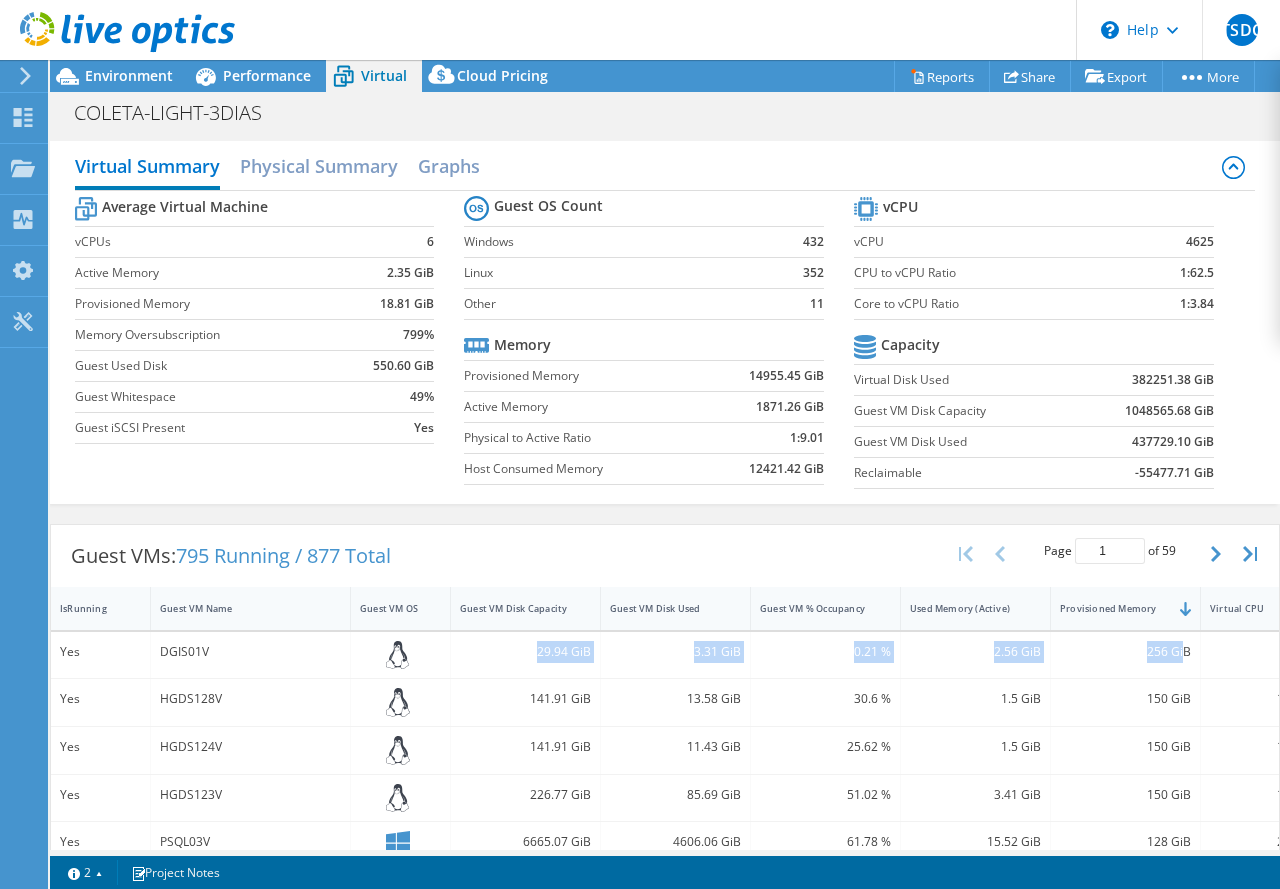 drag, startPoint x: 1187, startPoint y: 655, endPoint x: 442, endPoint y: 673, distance: 745.2174 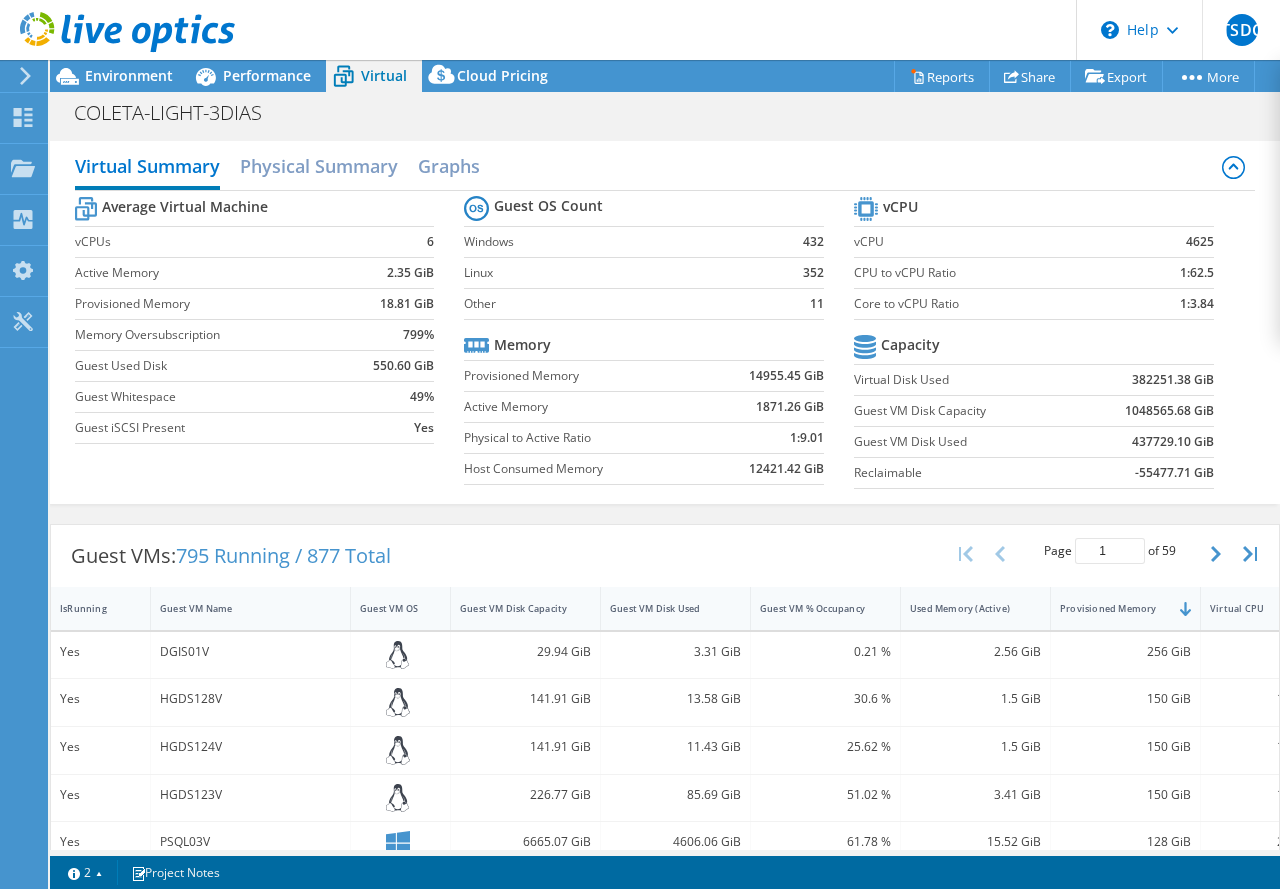 click on "DGIS01V" at bounding box center (250, 652) 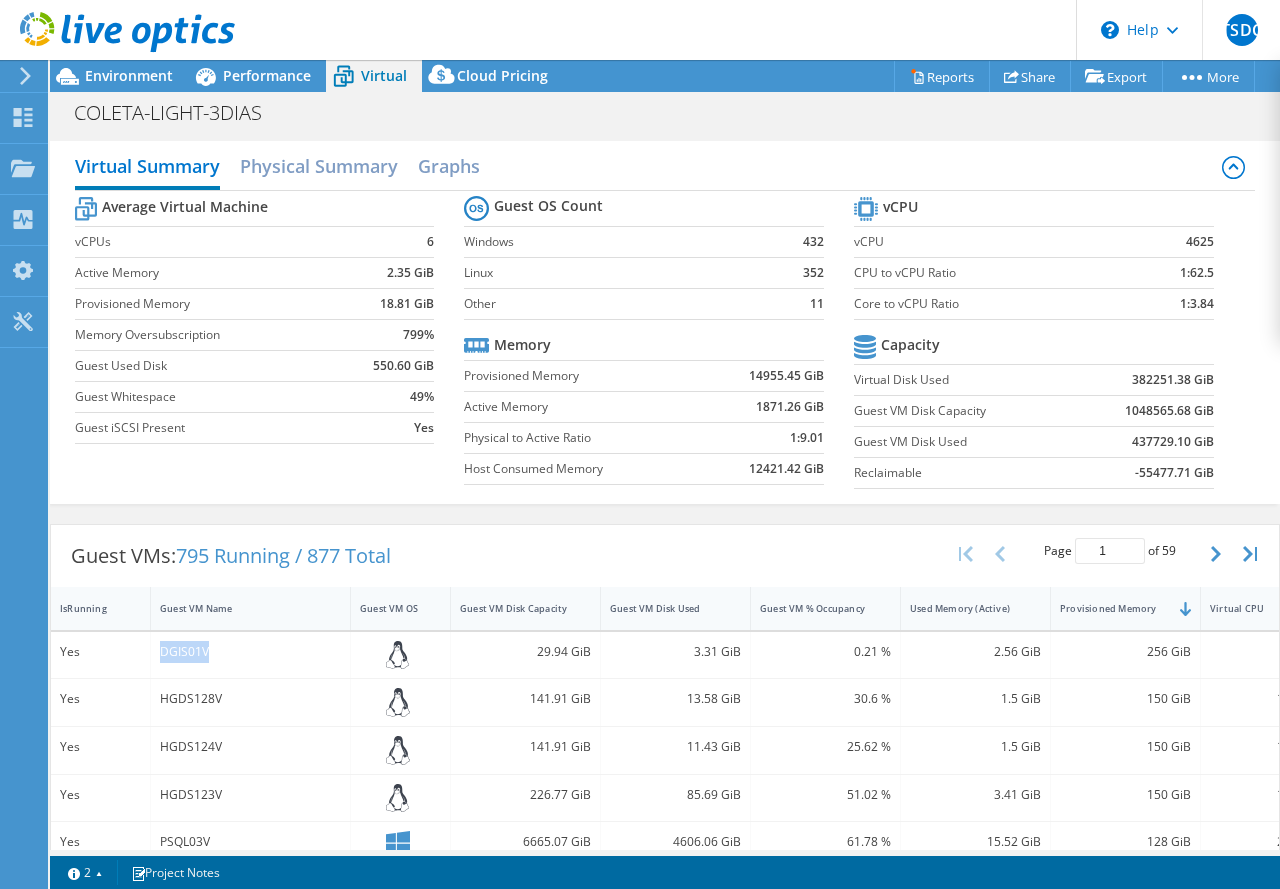 click on "DGIS01V" at bounding box center (250, 652) 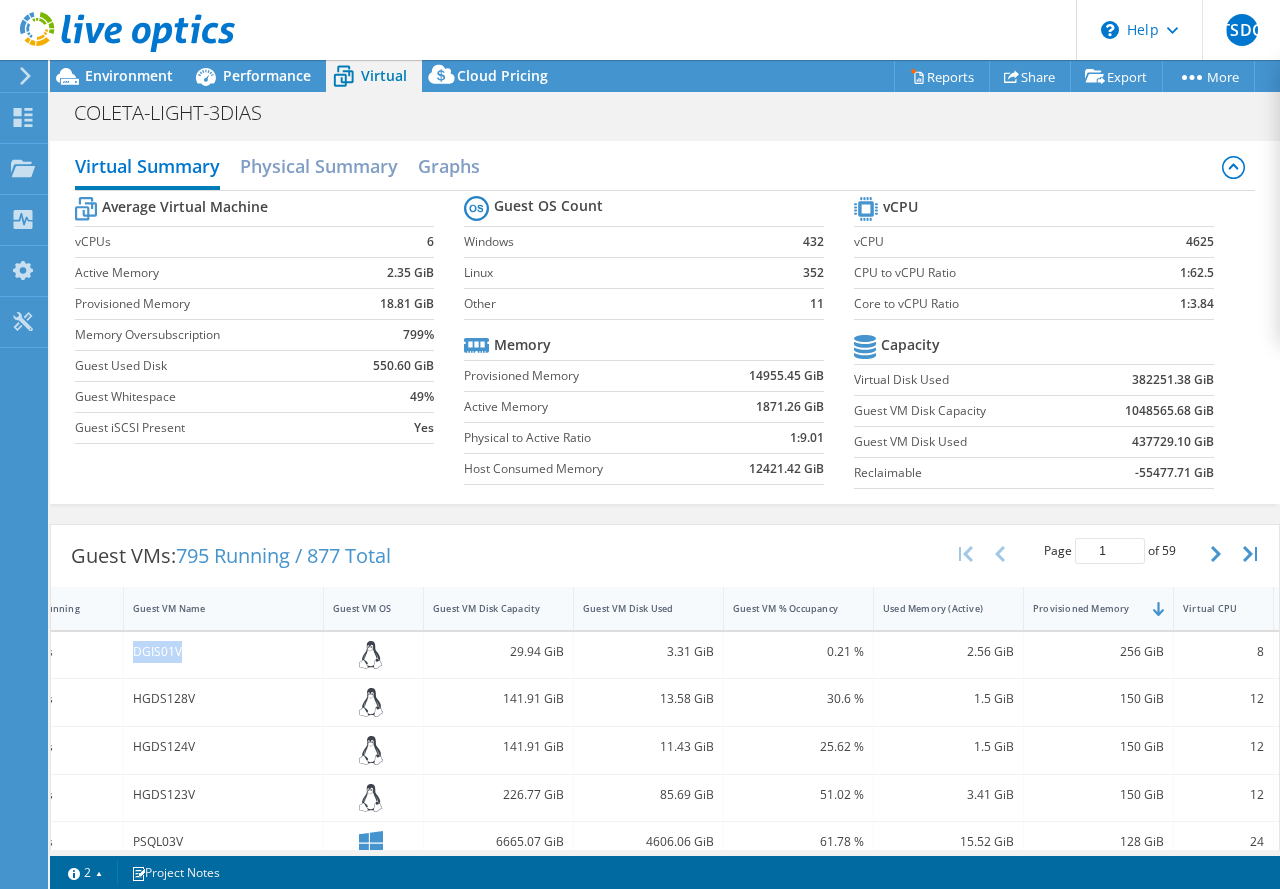 scroll, scrollTop: 0, scrollLeft: 0, axis: both 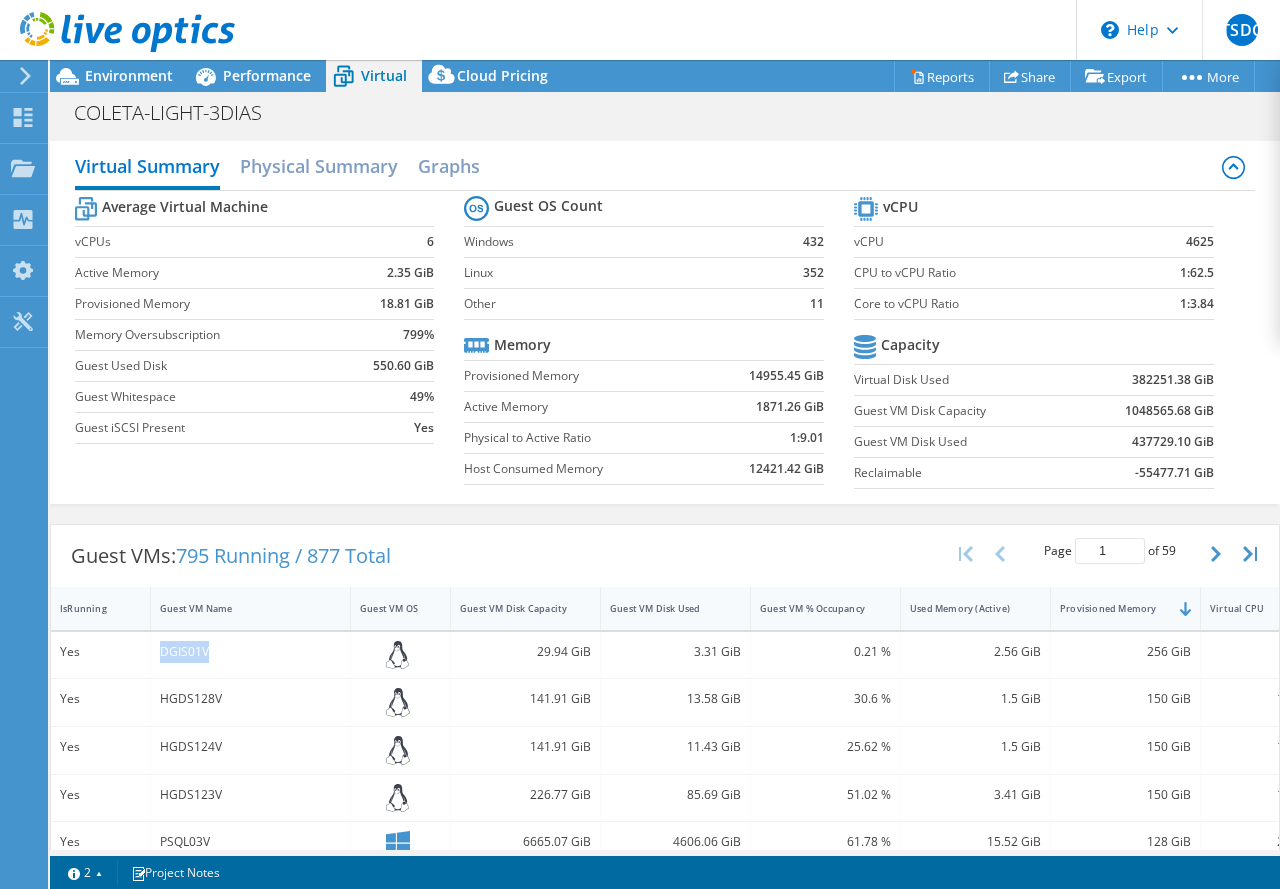 drag, startPoint x: 1120, startPoint y: 654, endPoint x: 36, endPoint y: 625, distance: 1084.3878 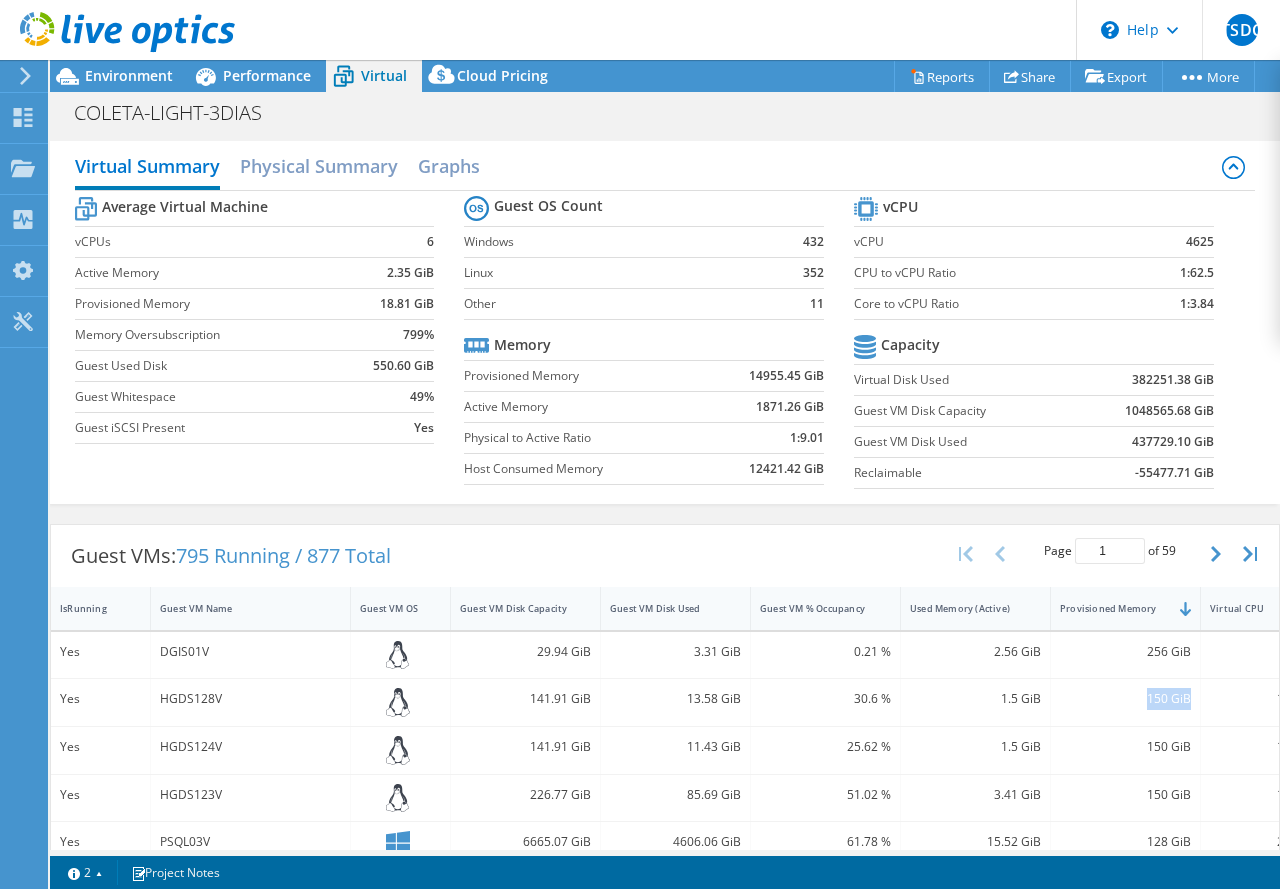 drag, startPoint x: 1192, startPoint y: 693, endPoint x: 1145, endPoint y: 694, distance: 47.010635 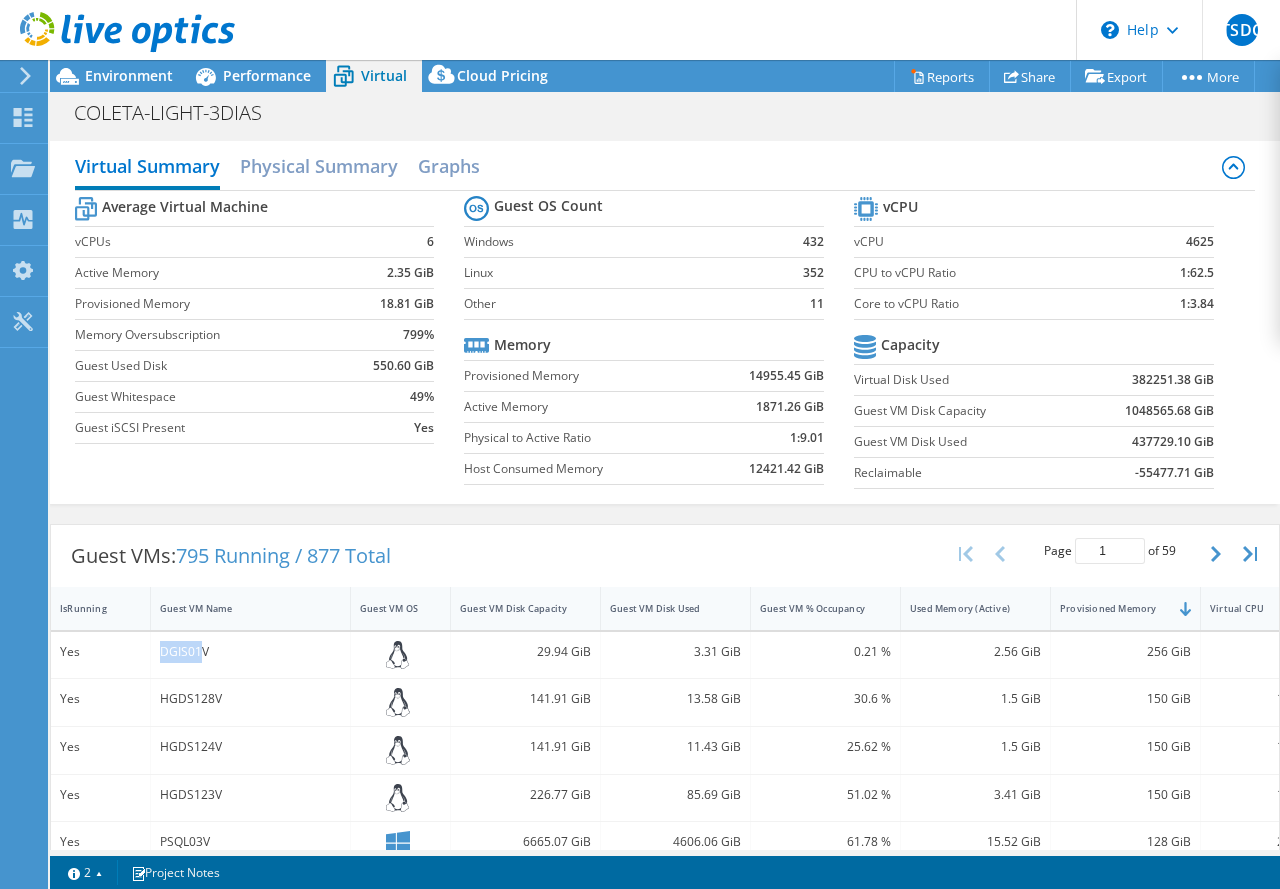drag, startPoint x: 203, startPoint y: 650, endPoint x: 160, endPoint y: 653, distance: 43.104523 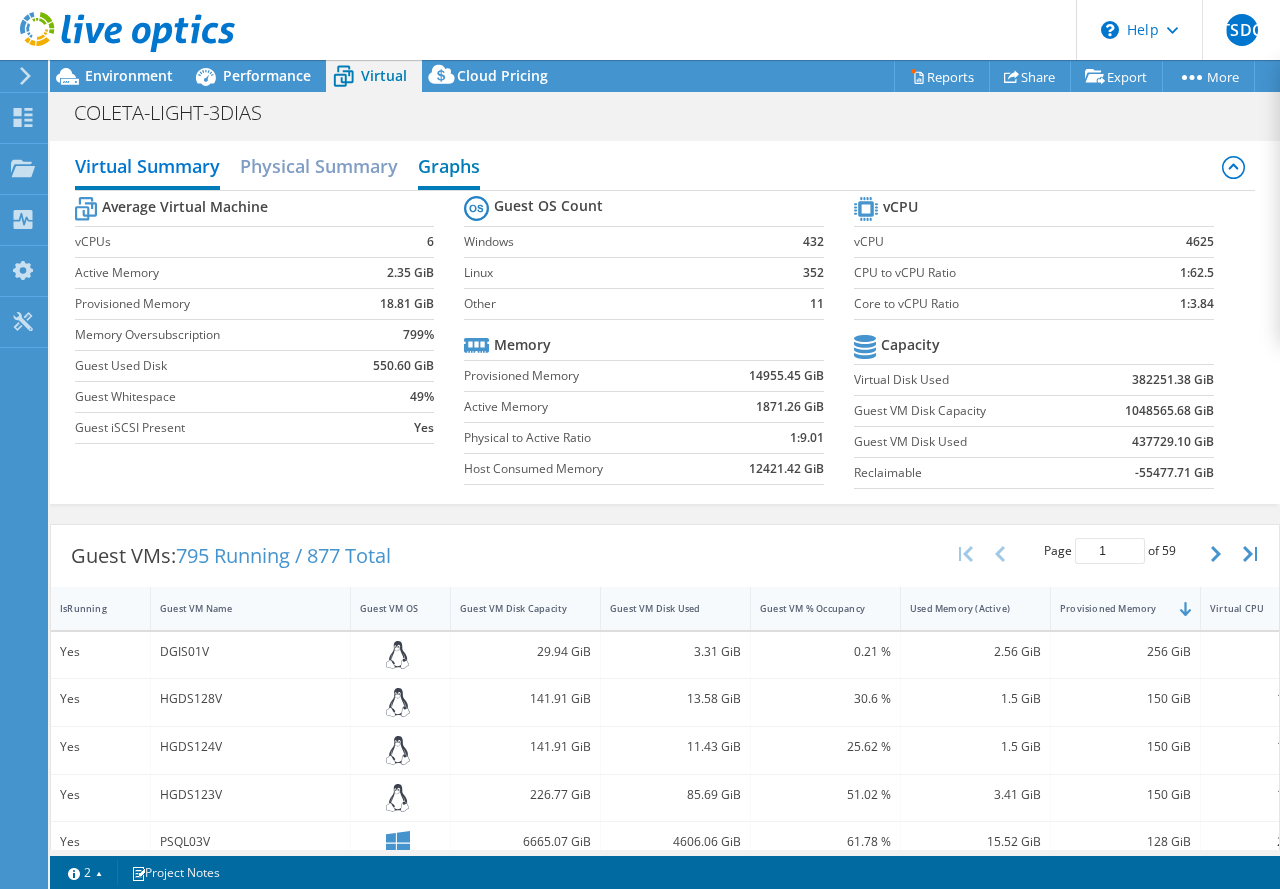 click on "Graphs" at bounding box center (449, 168) 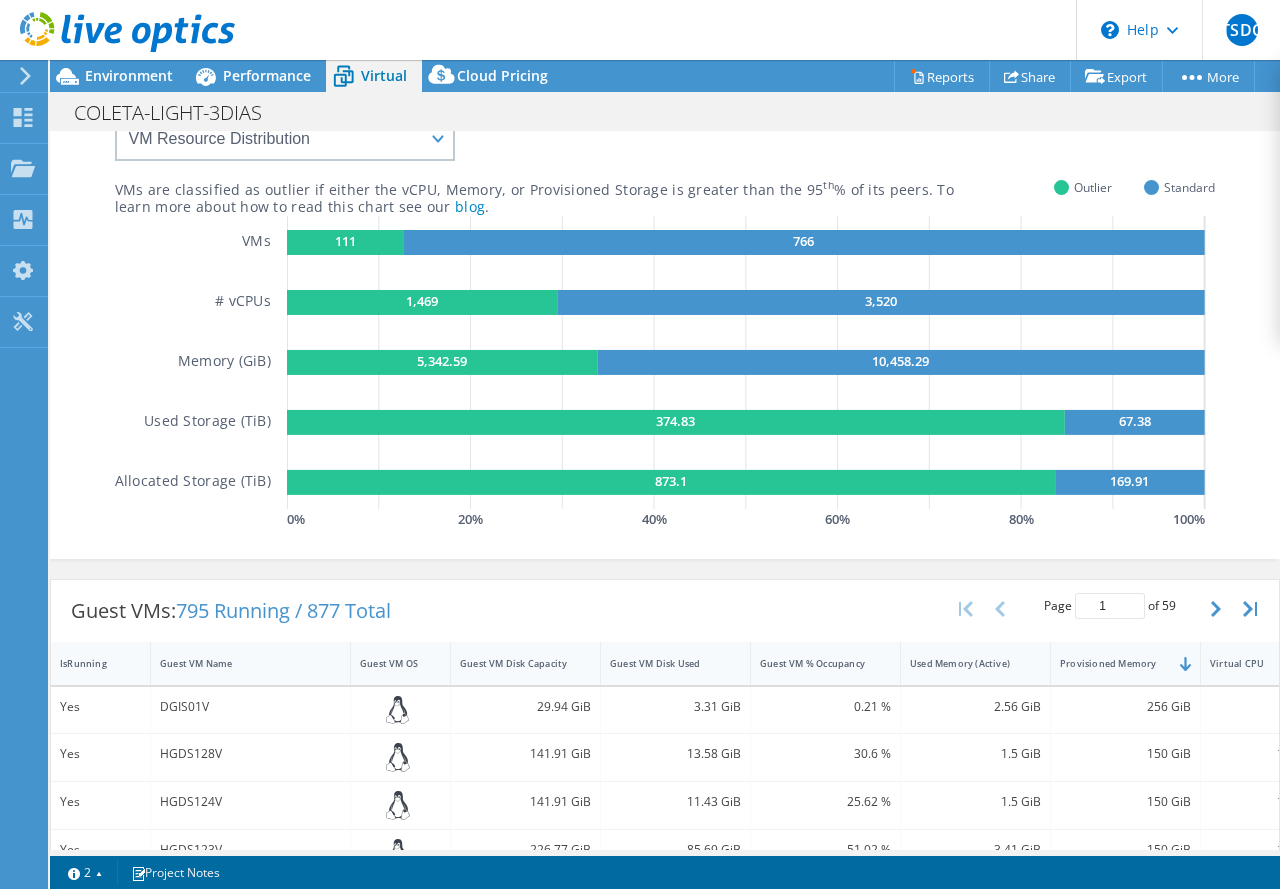 scroll, scrollTop: 0, scrollLeft: 0, axis: both 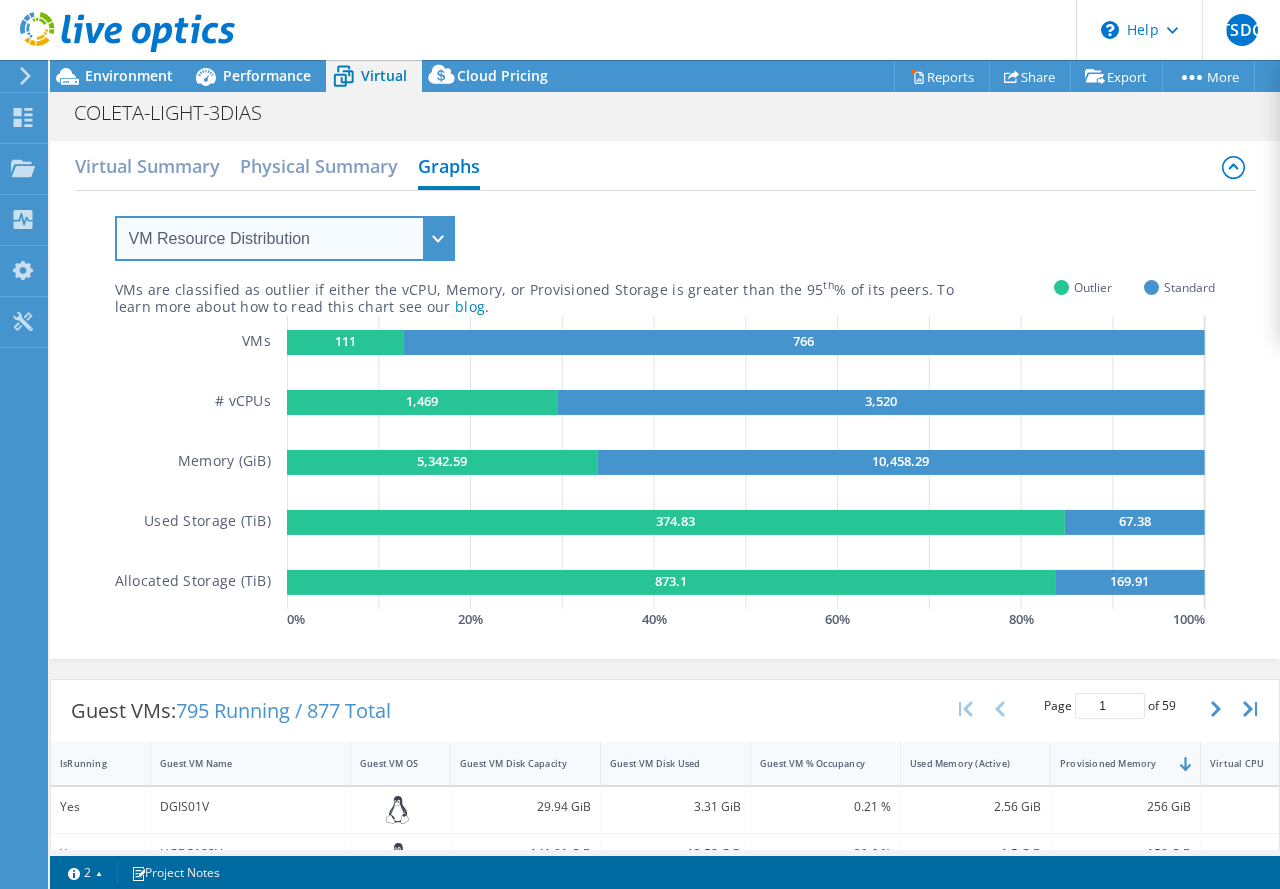 click on "VM Resource Distribution Provisioning Contrast Over Provisioning" at bounding box center (285, 238) 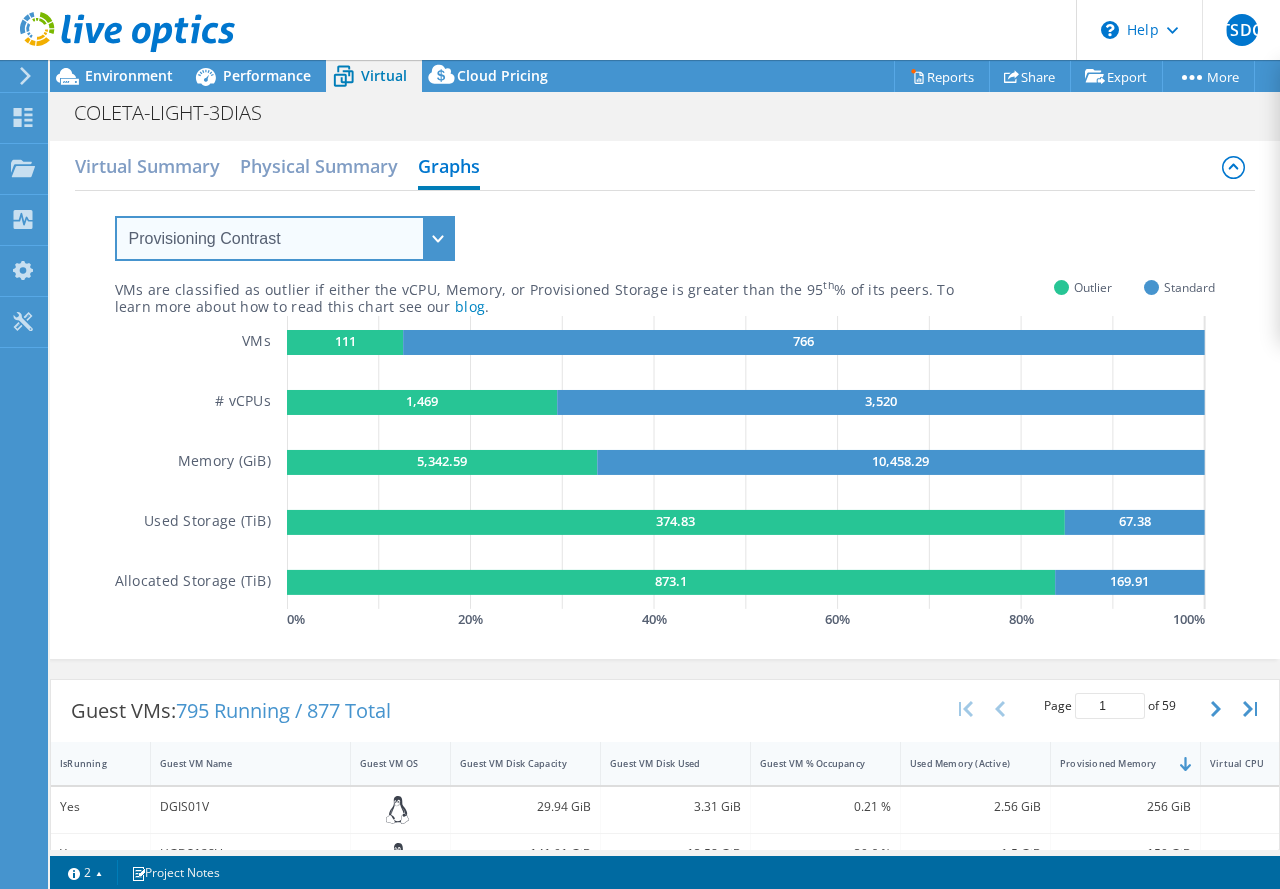 click on "VM Resource Distribution Provisioning Contrast Over Provisioning" at bounding box center [285, 238] 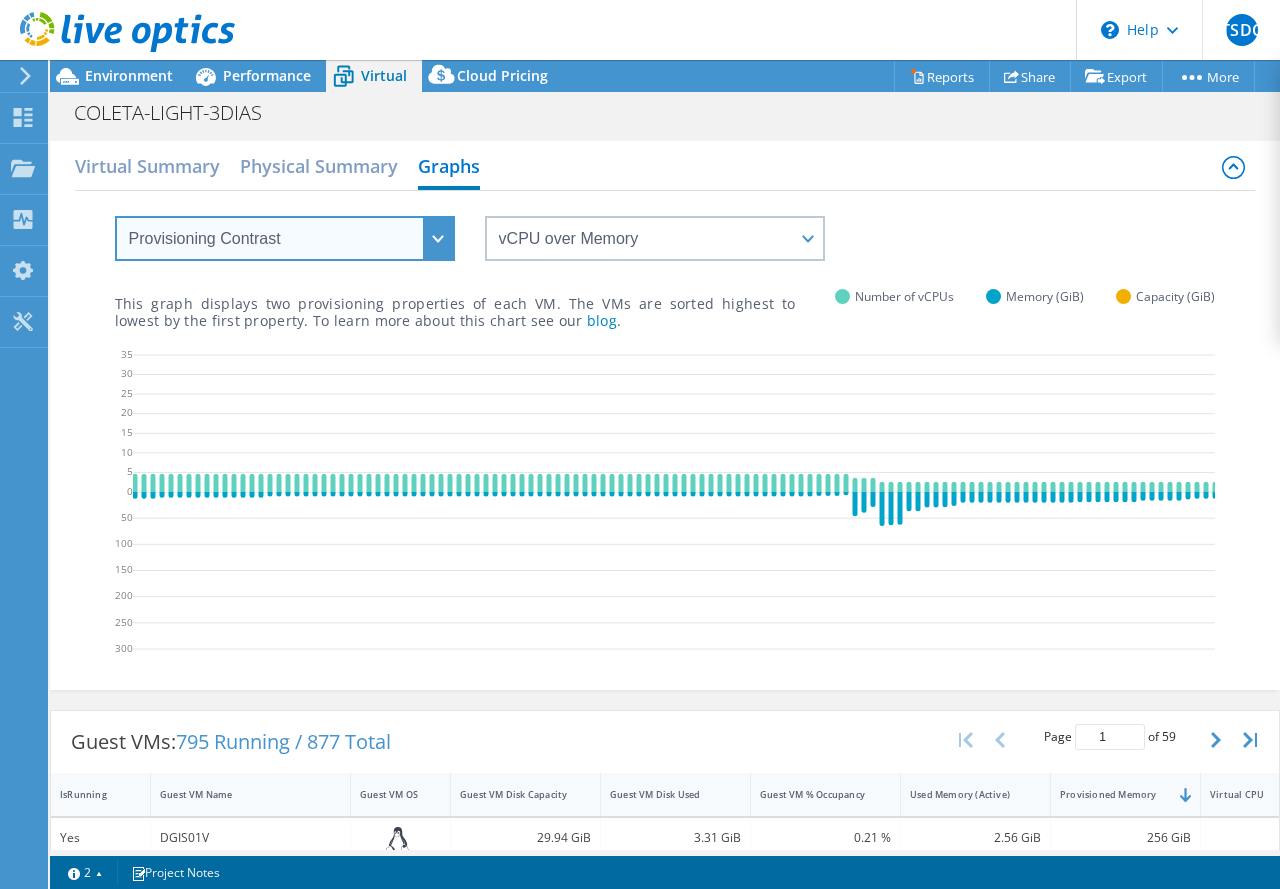 scroll, scrollTop: 0, scrollLeft: 5536, axis: horizontal 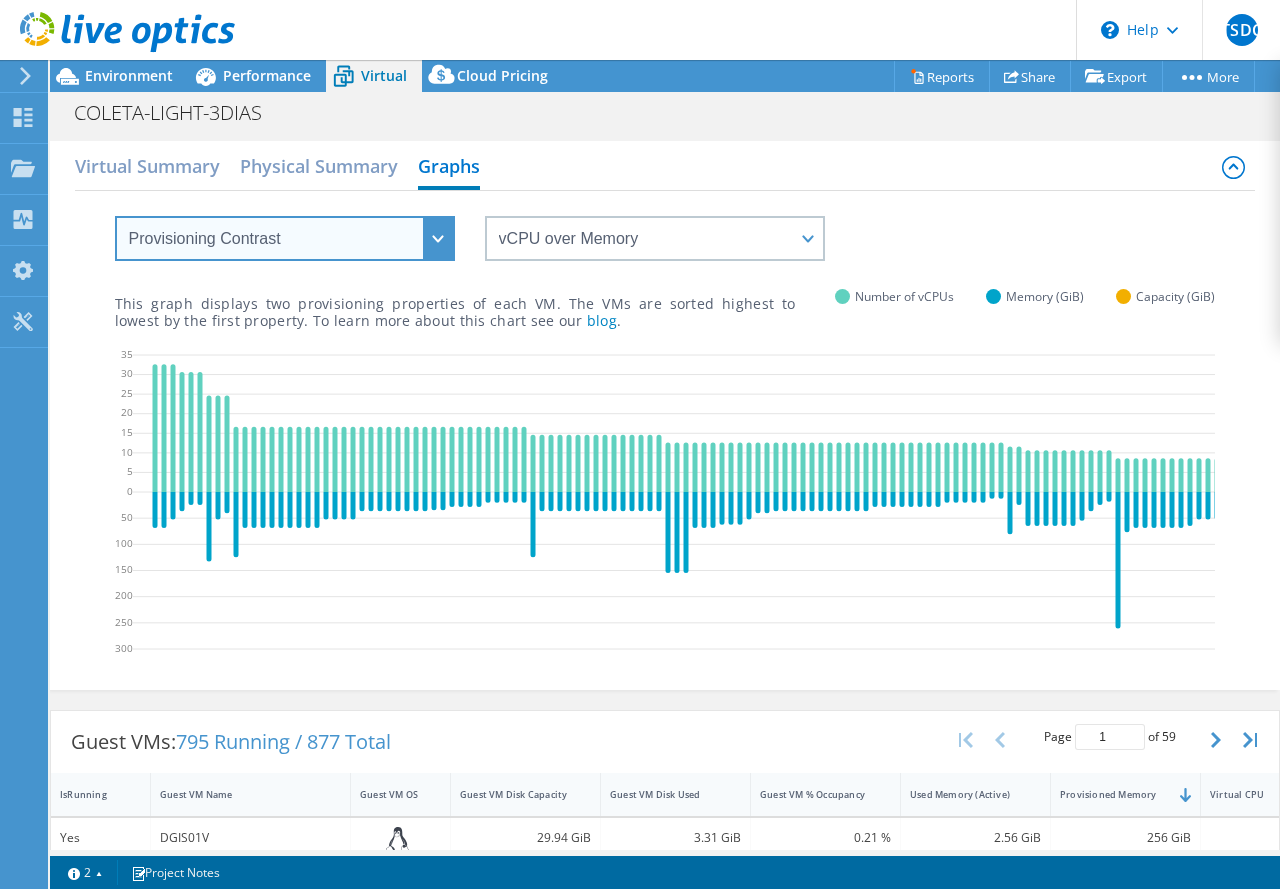 click on "VM Resource Distribution Provisioning Contrast Over Provisioning" at bounding box center [285, 238] 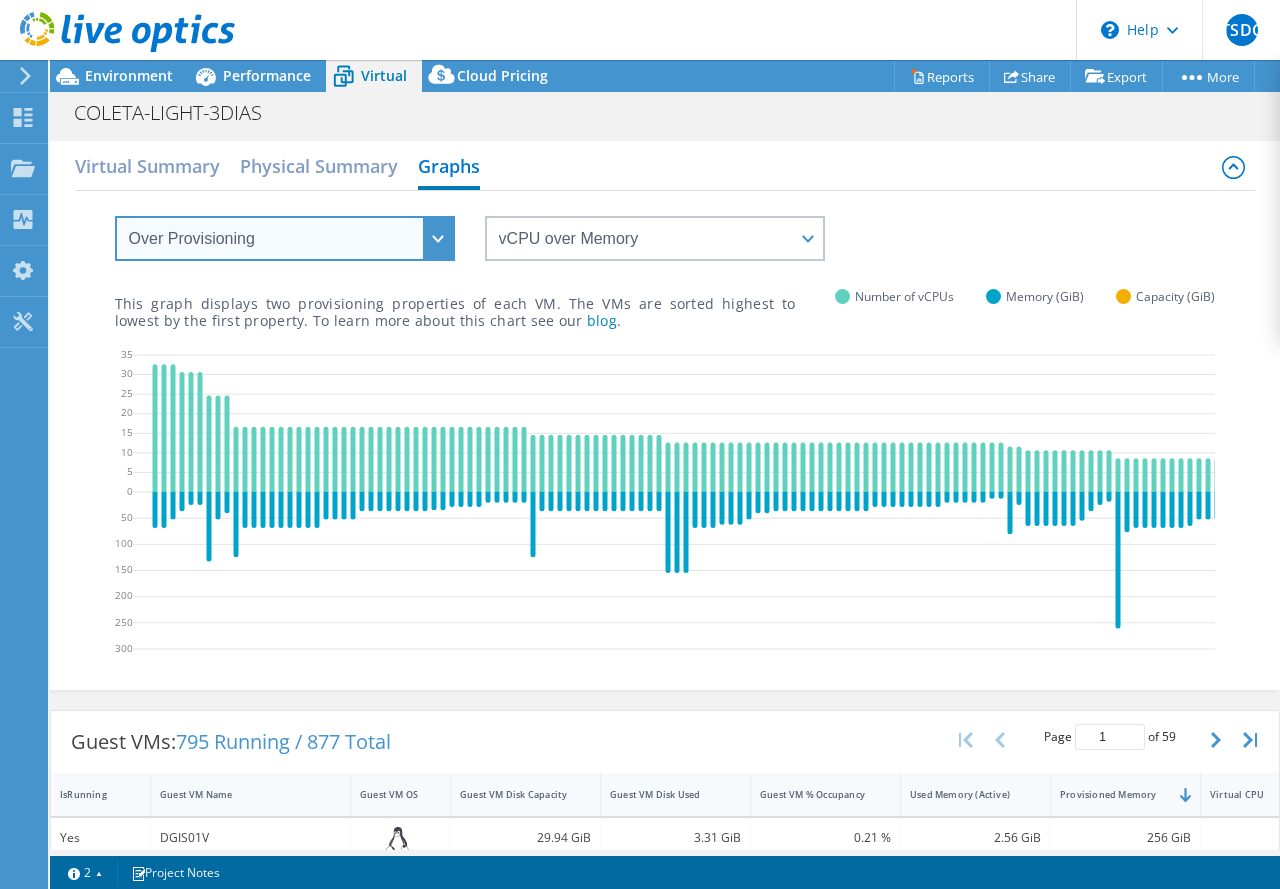 click on "VM Resource Distribution Provisioning Contrast Over Provisioning" at bounding box center [285, 238] 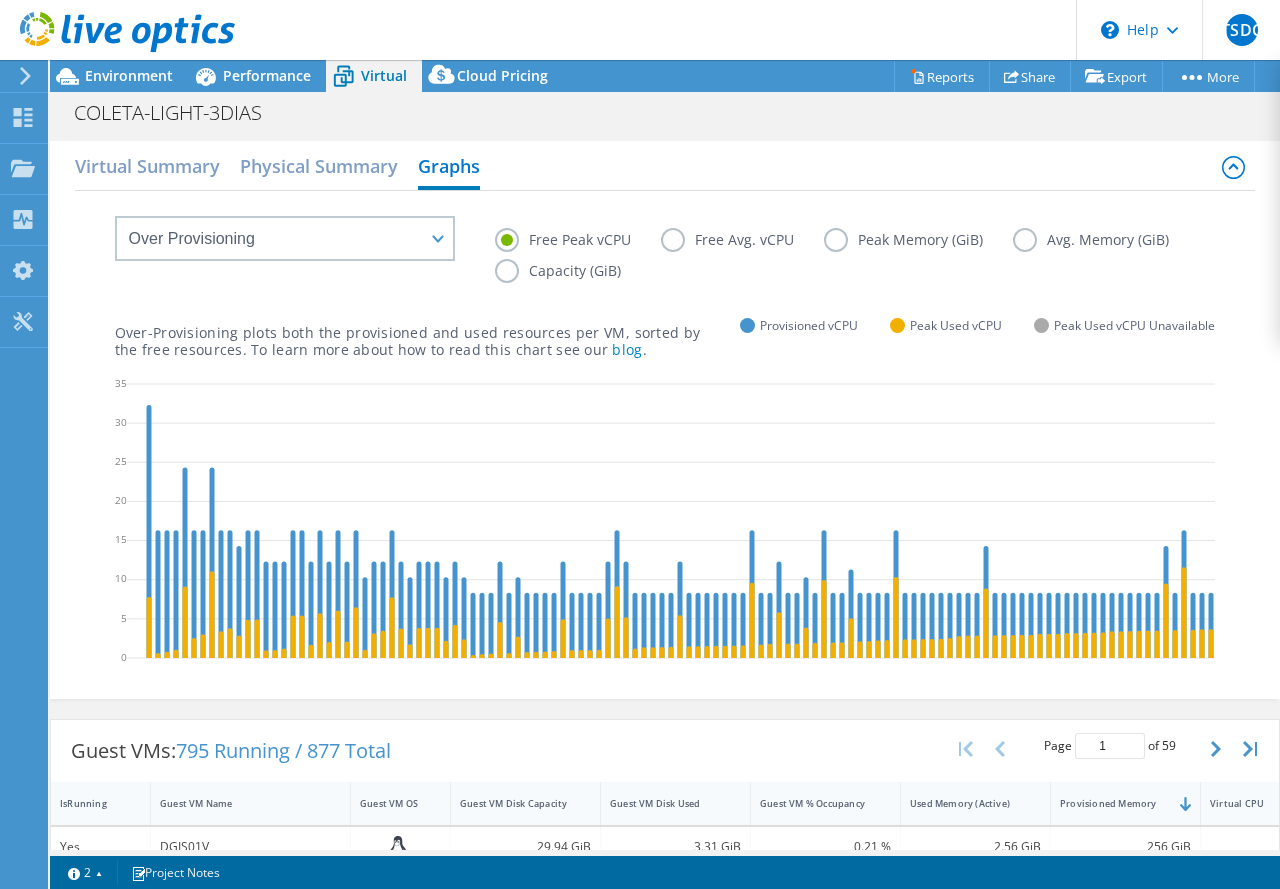 click on "Peak Memory (GiB)" at bounding box center (918, 240) 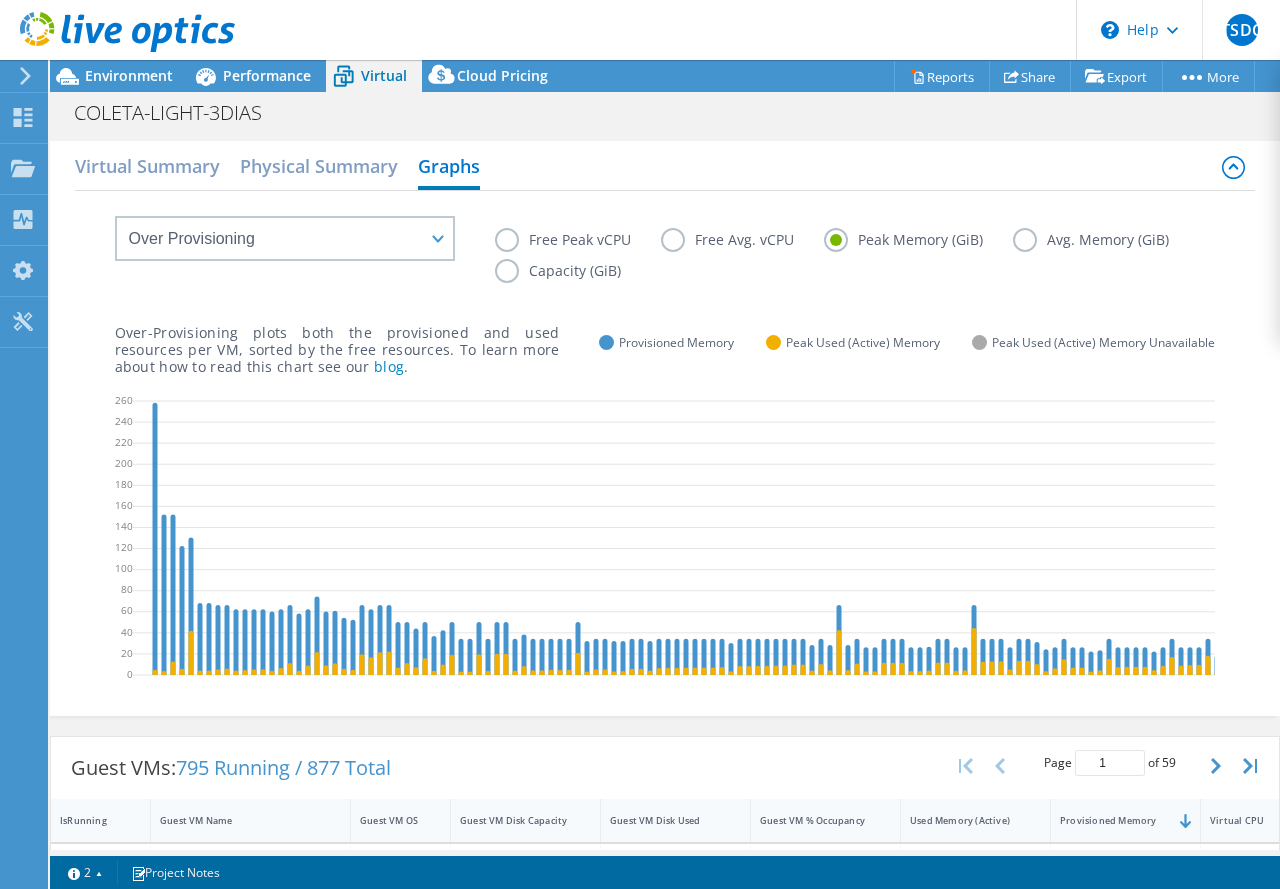 click on "Capacity (GiB)" at bounding box center [573, 271] 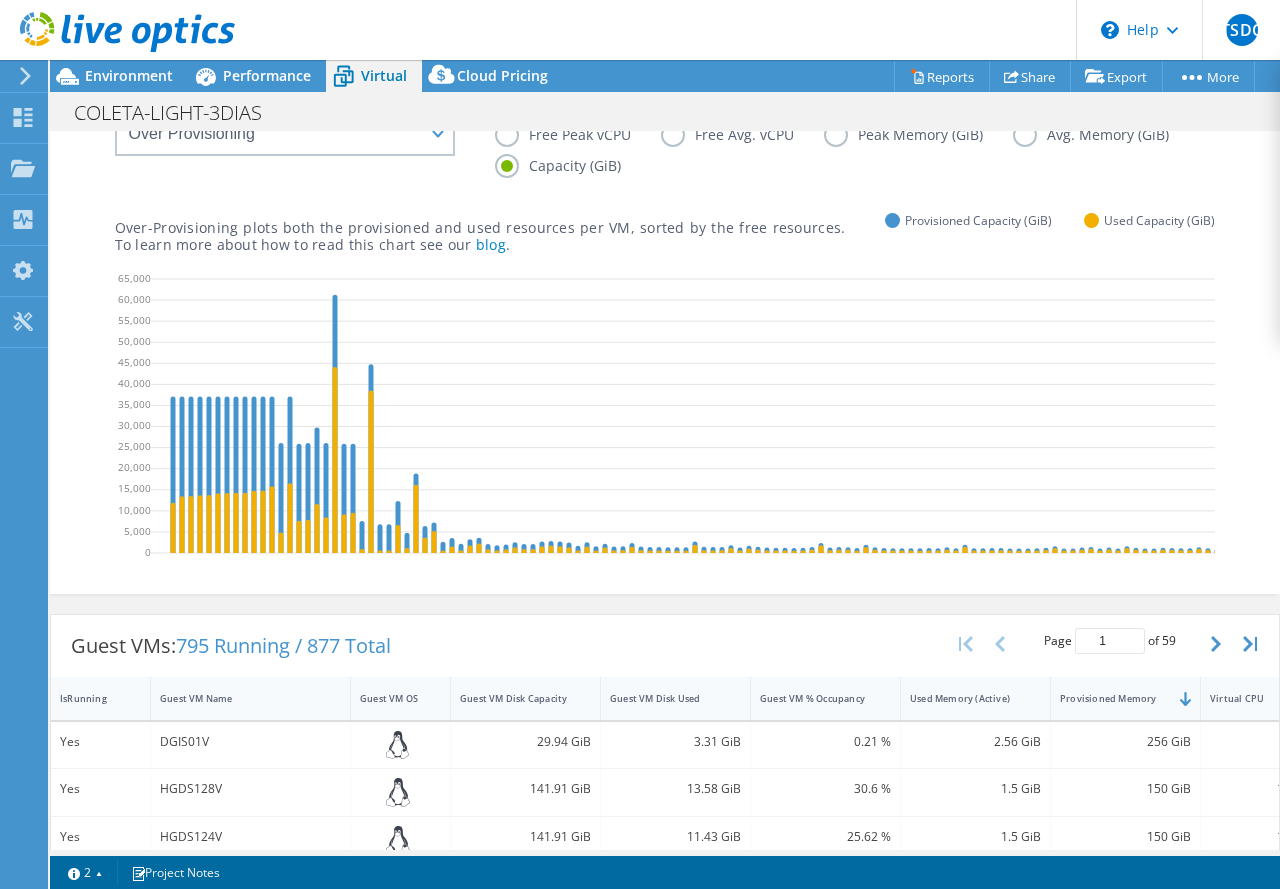 scroll, scrollTop: 100, scrollLeft: 0, axis: vertical 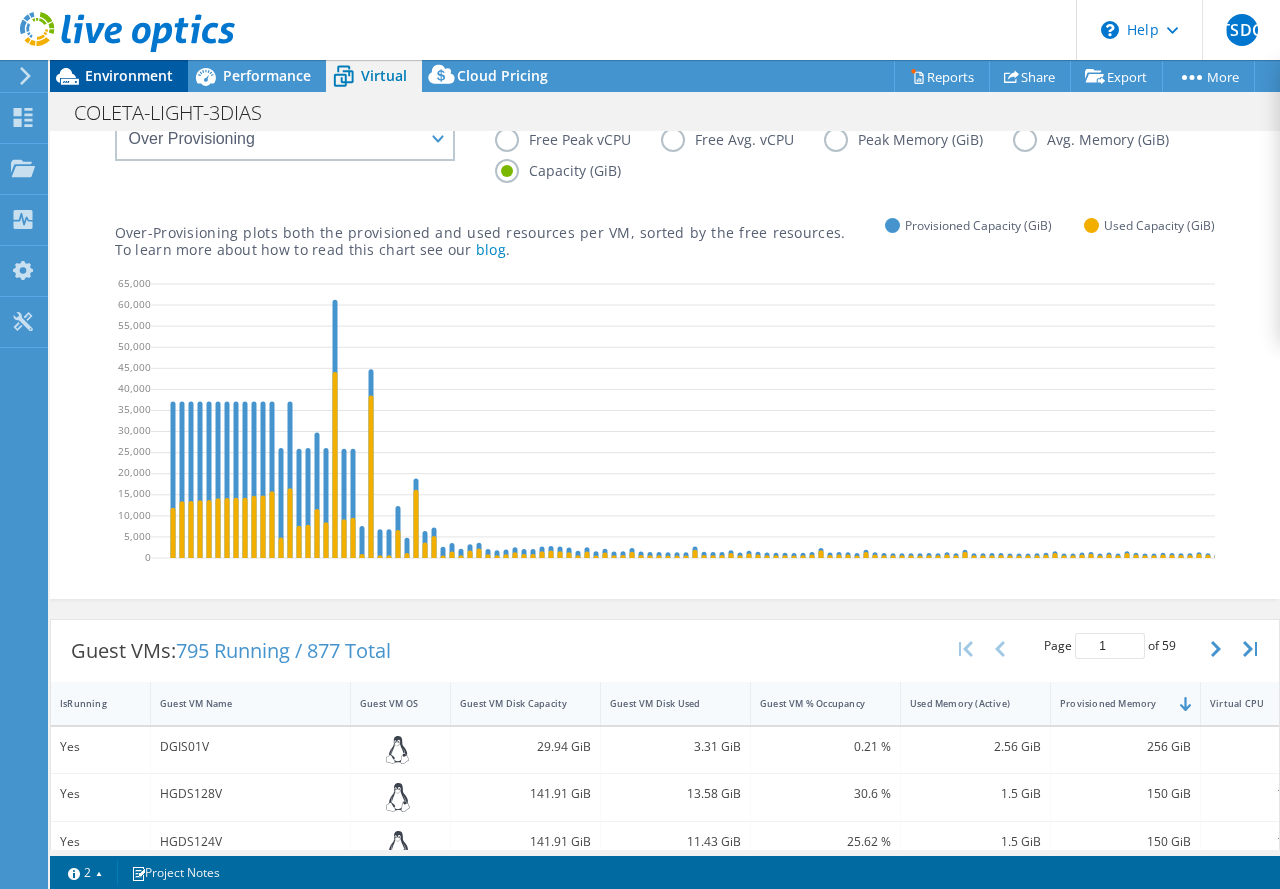 click on "Environment" at bounding box center [129, 75] 